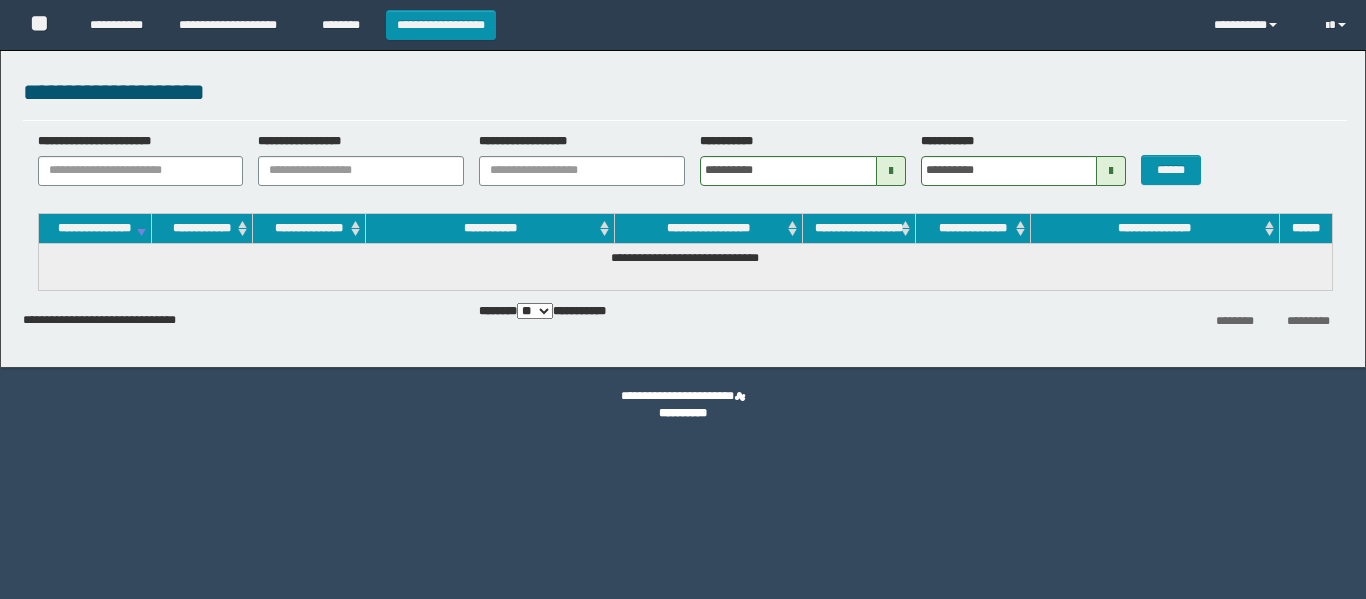 scroll, scrollTop: 0, scrollLeft: 0, axis: both 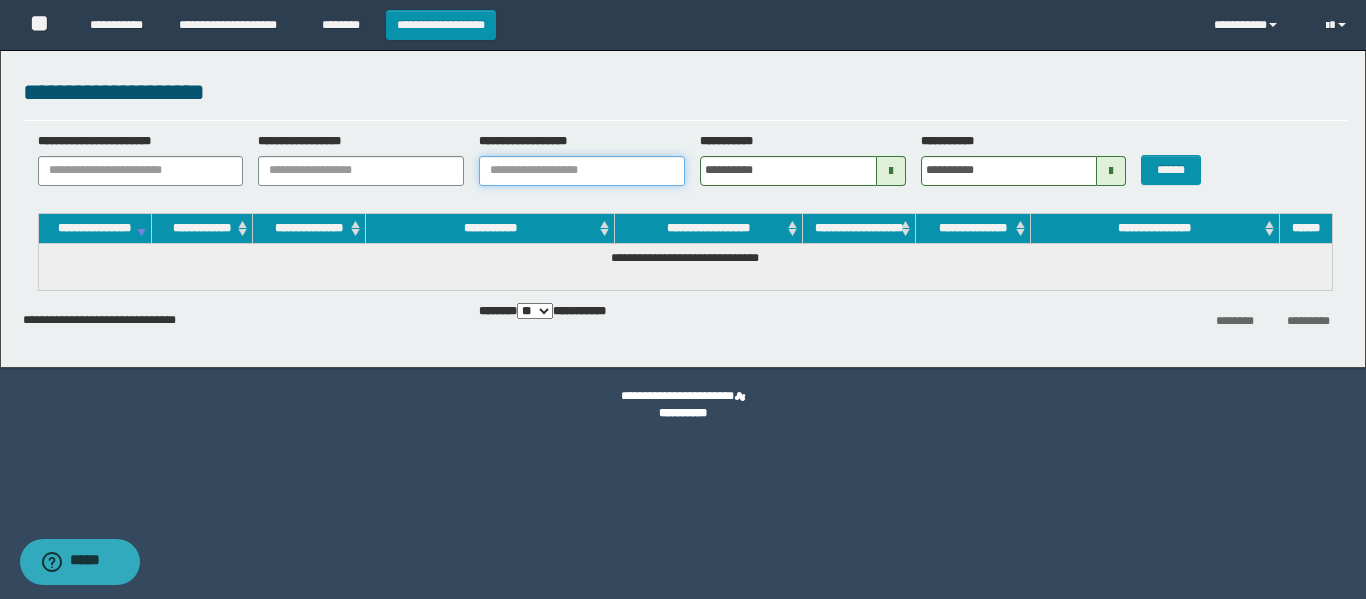 click on "**********" at bounding box center (582, 171) 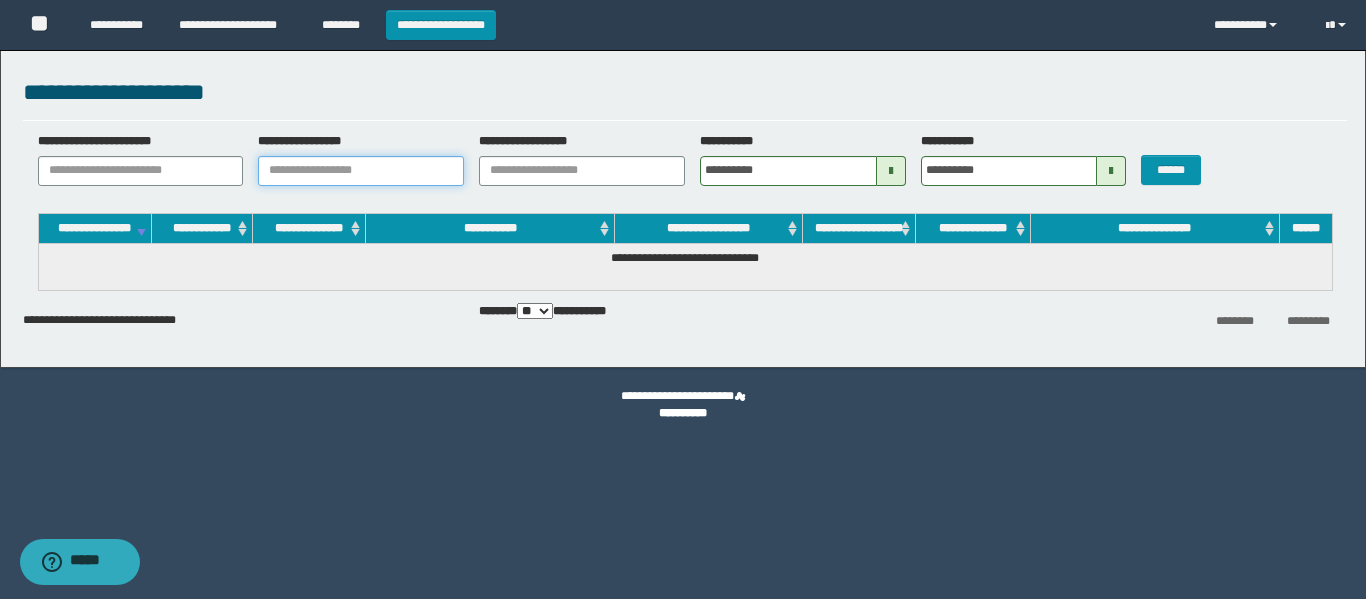 click on "**********" at bounding box center (361, 171) 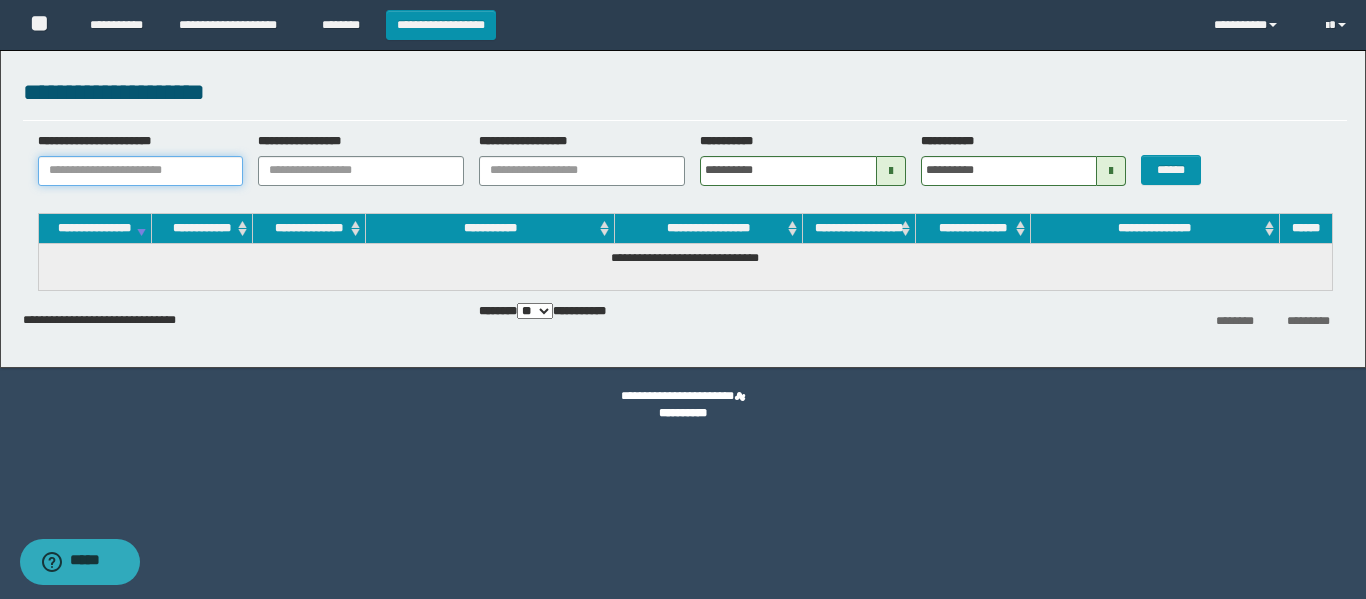 click on "**********" at bounding box center (141, 171) 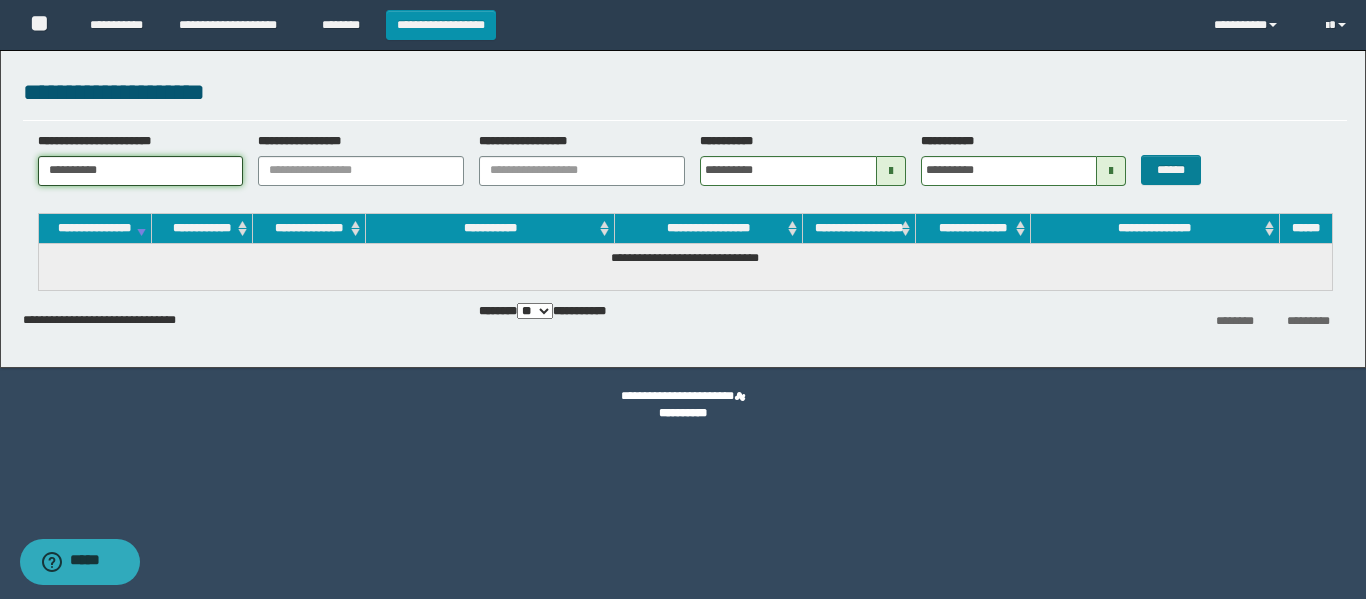 type on "**********" 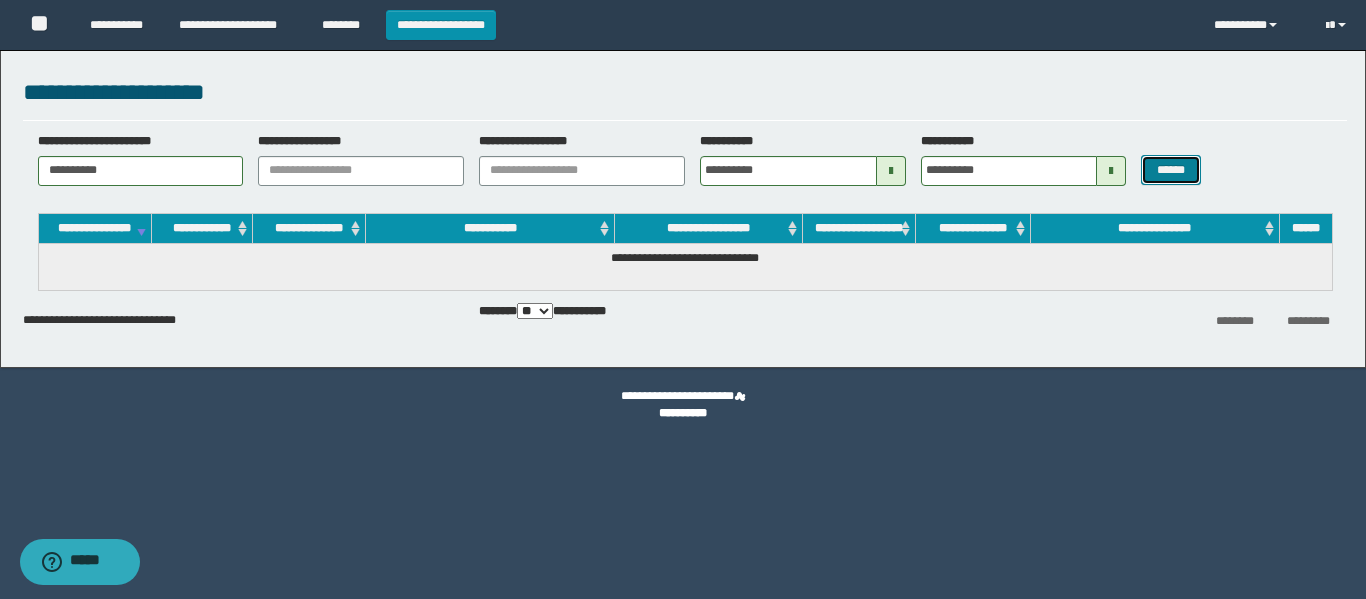 click on "******" at bounding box center [1170, 170] 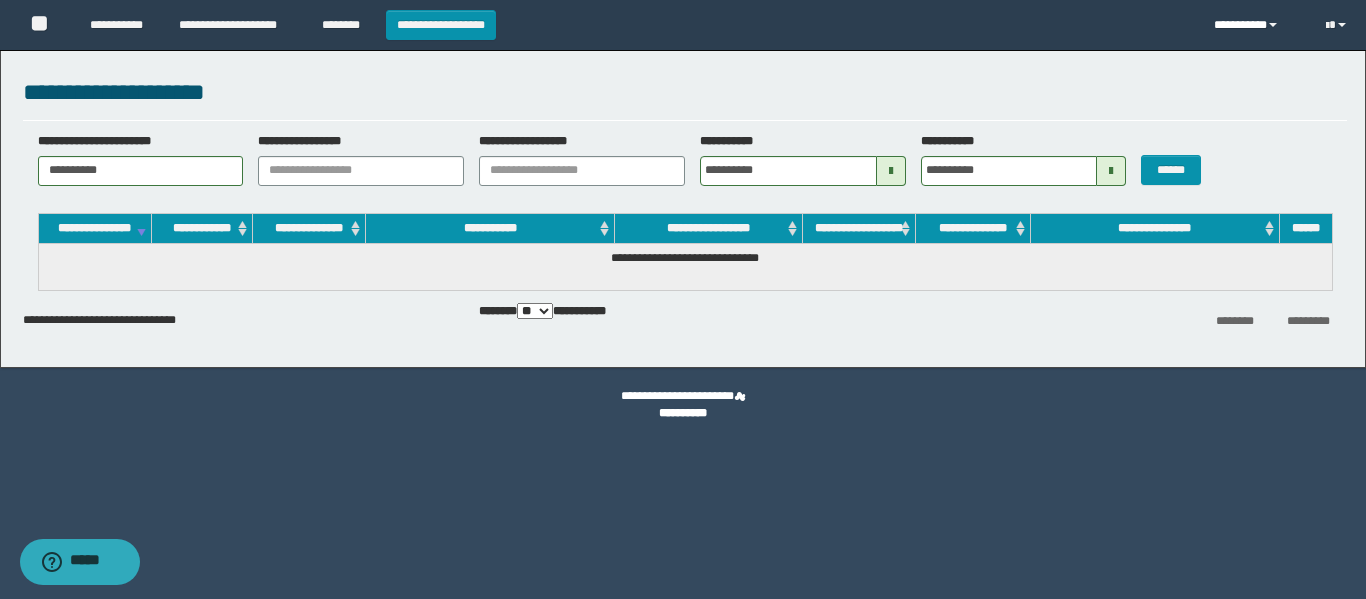 click at bounding box center [1273, 25] 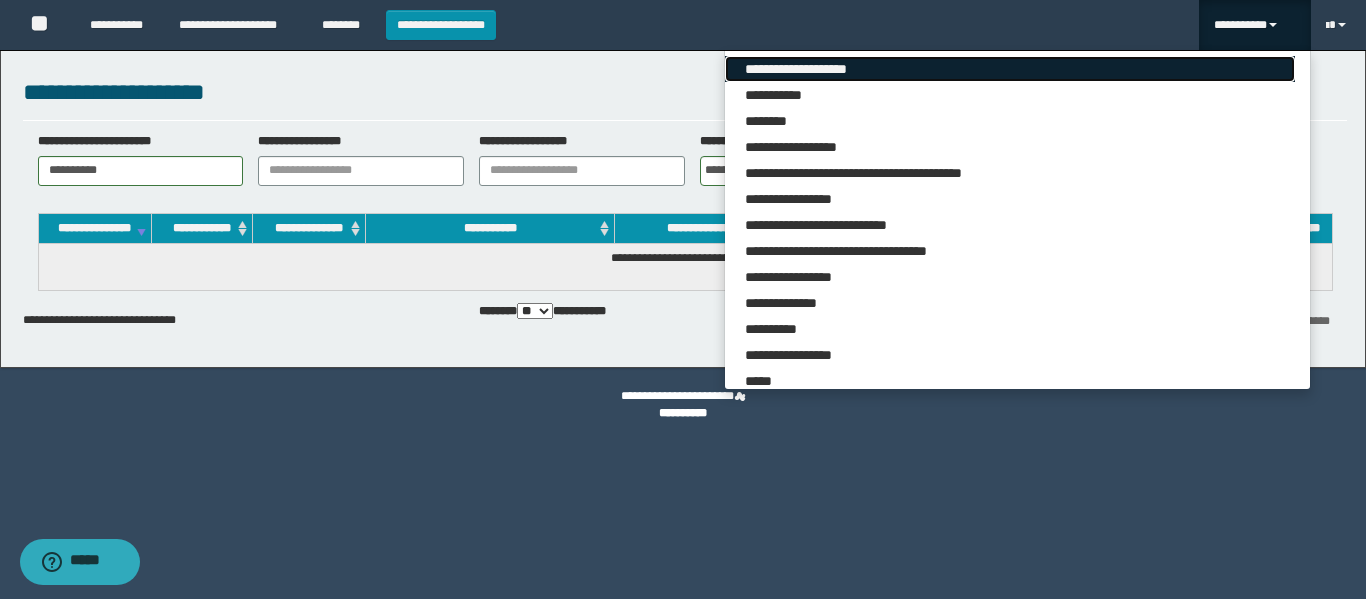 click on "**********" at bounding box center (1010, 69) 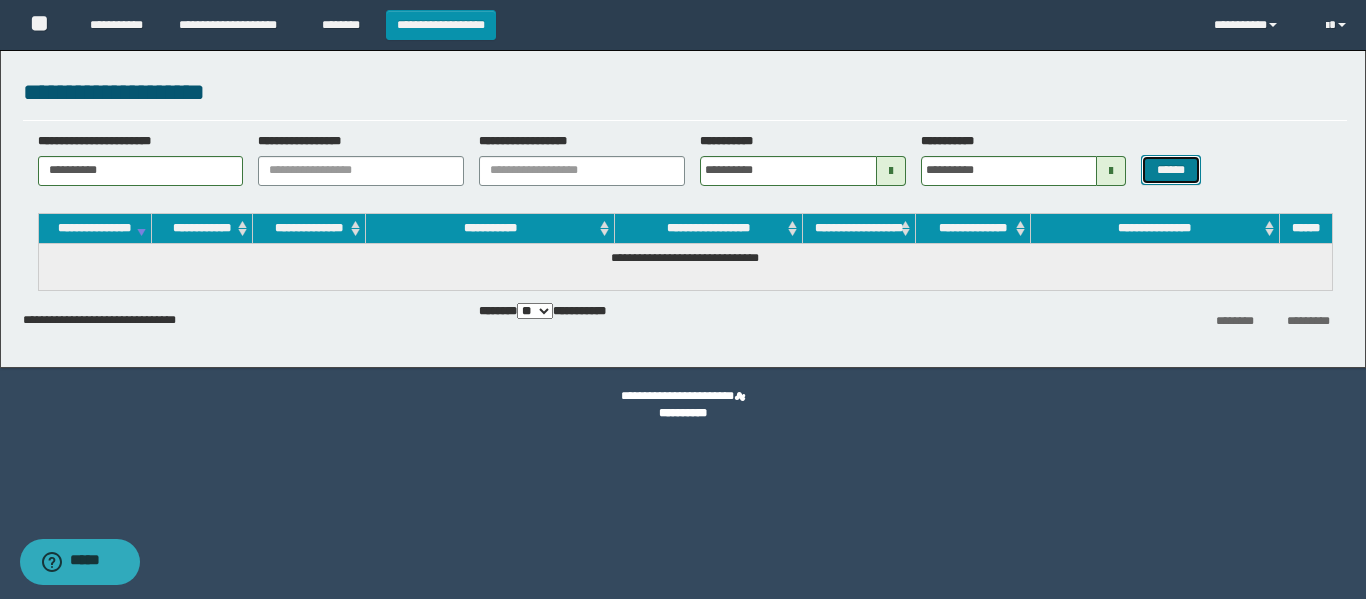 click on "******" at bounding box center (1170, 170) 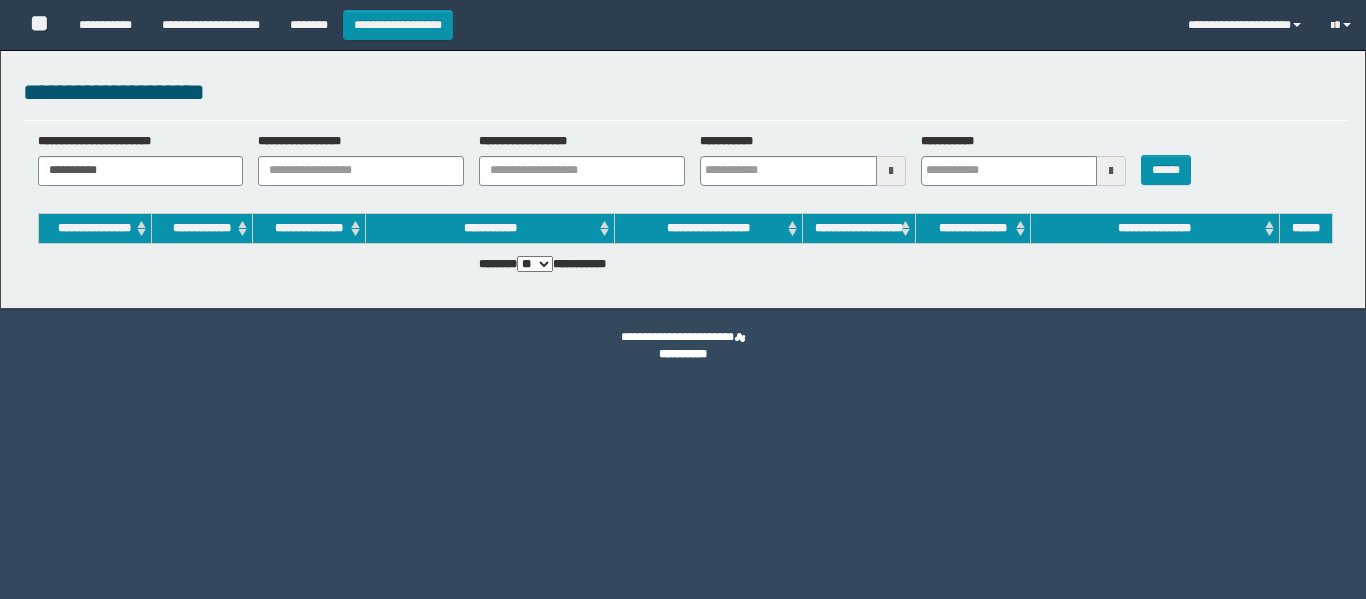 scroll, scrollTop: 0, scrollLeft: 0, axis: both 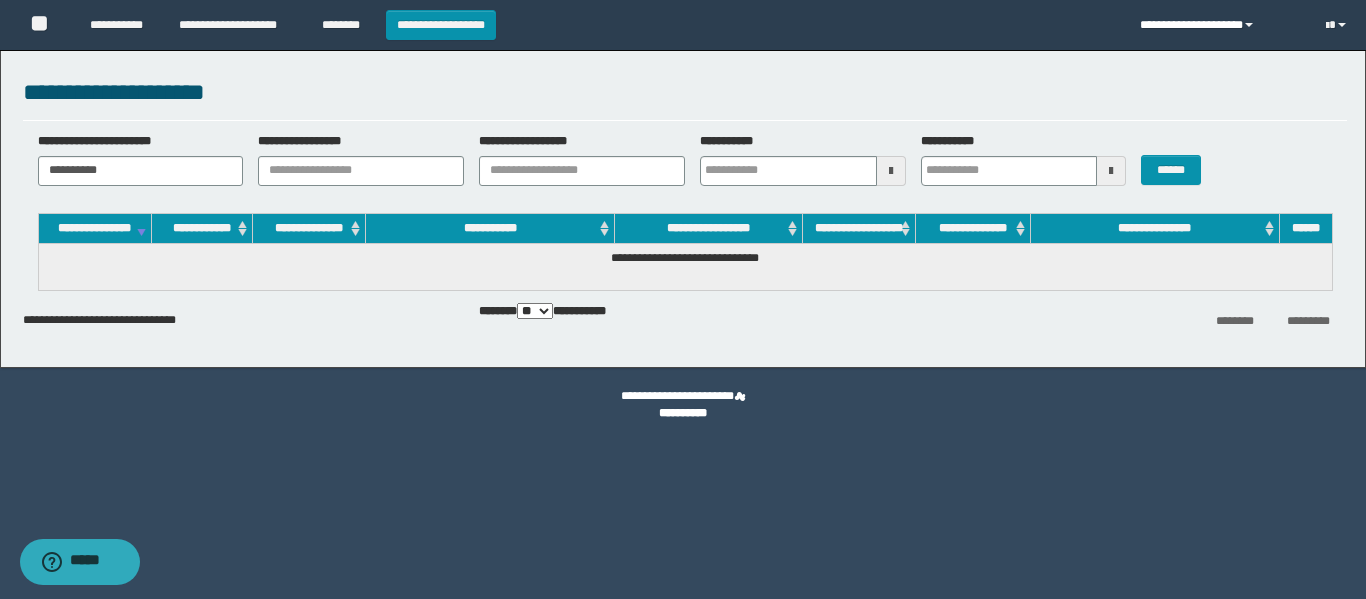 click on "**********" at bounding box center [1217, 25] 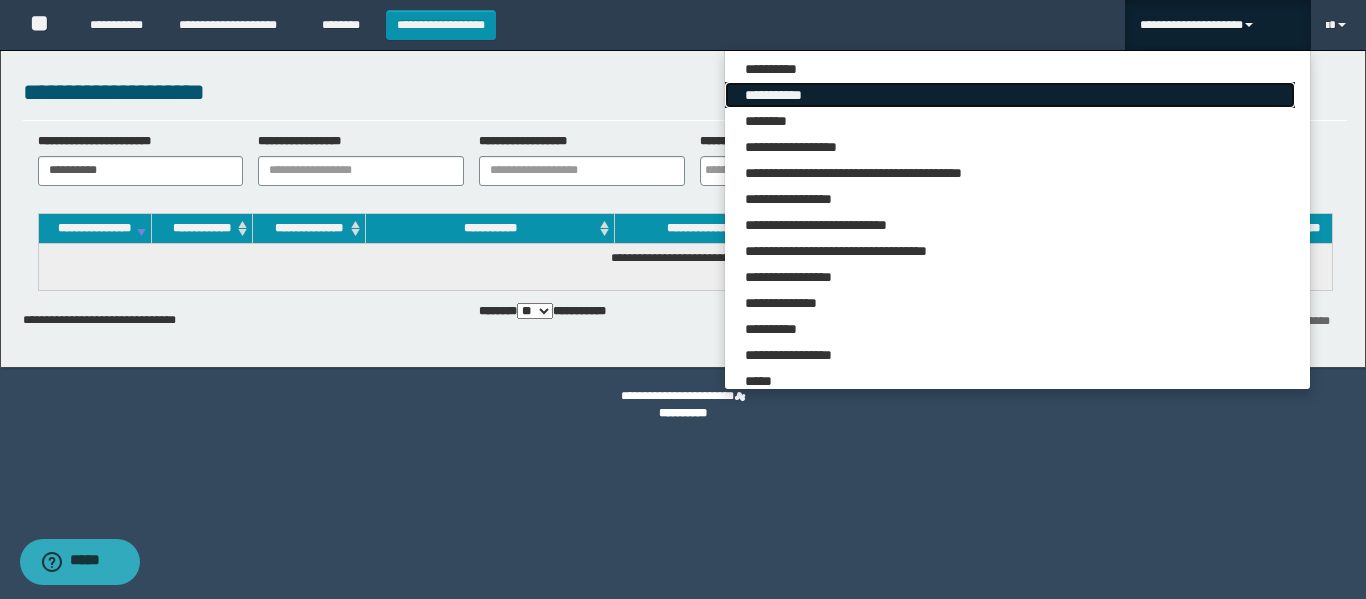 click on "**********" at bounding box center [1010, 95] 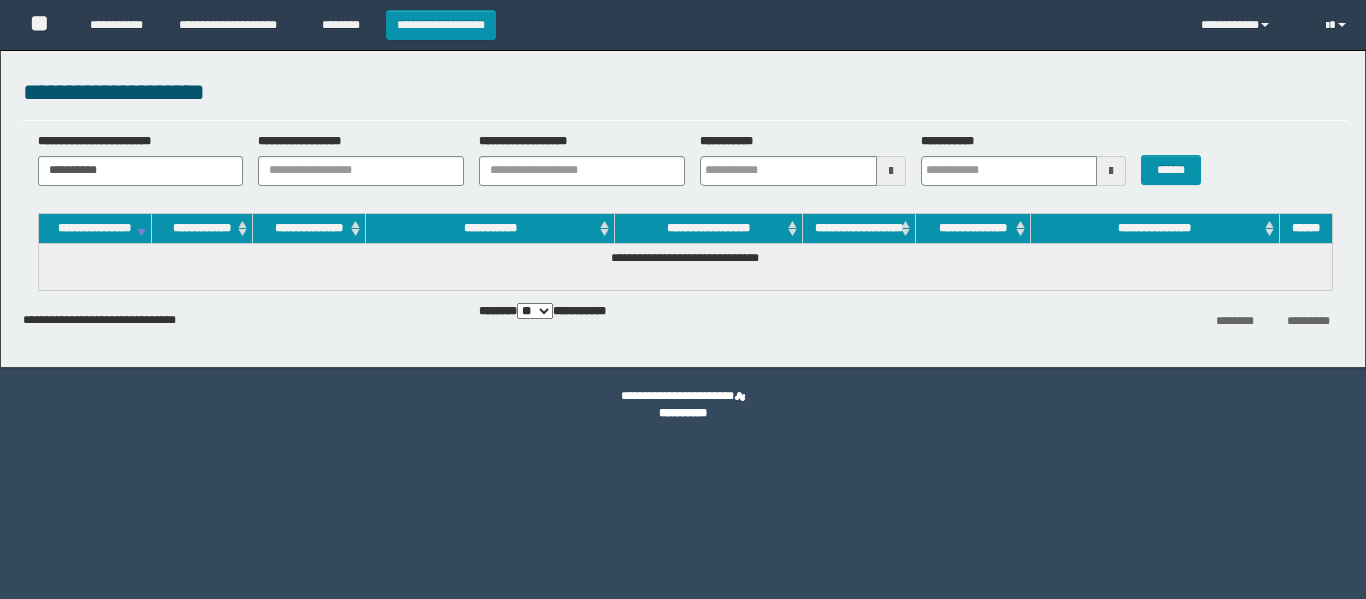 scroll, scrollTop: 0, scrollLeft: 0, axis: both 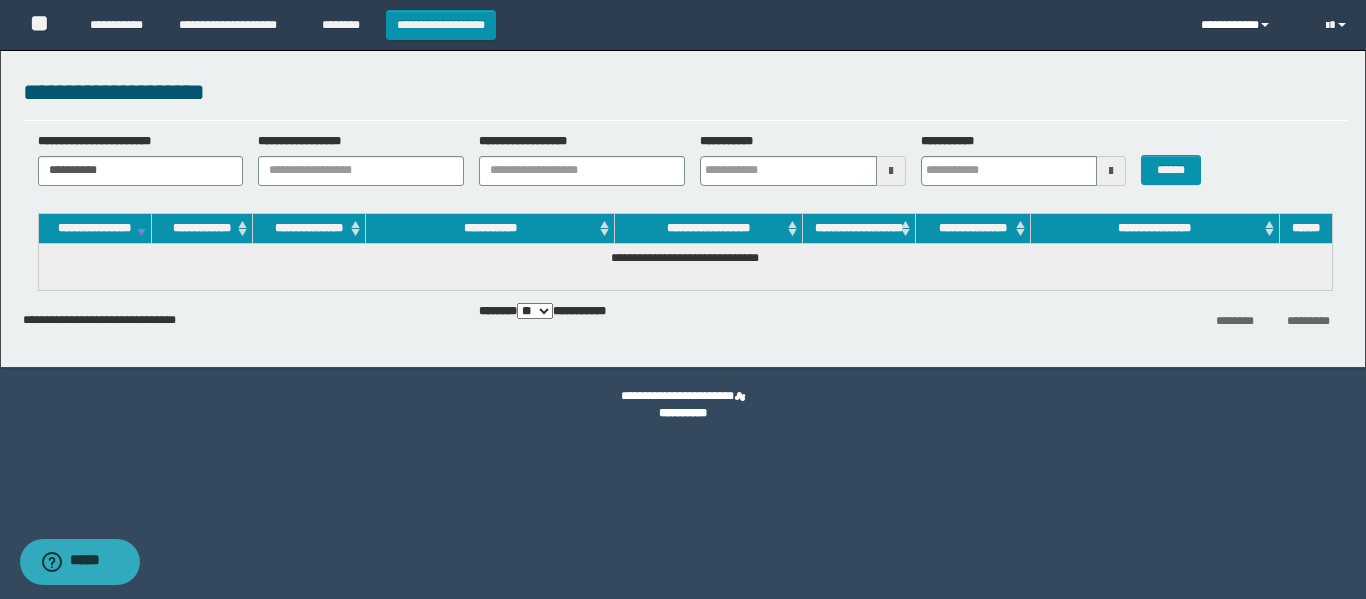 click on "**********" at bounding box center (1248, 25) 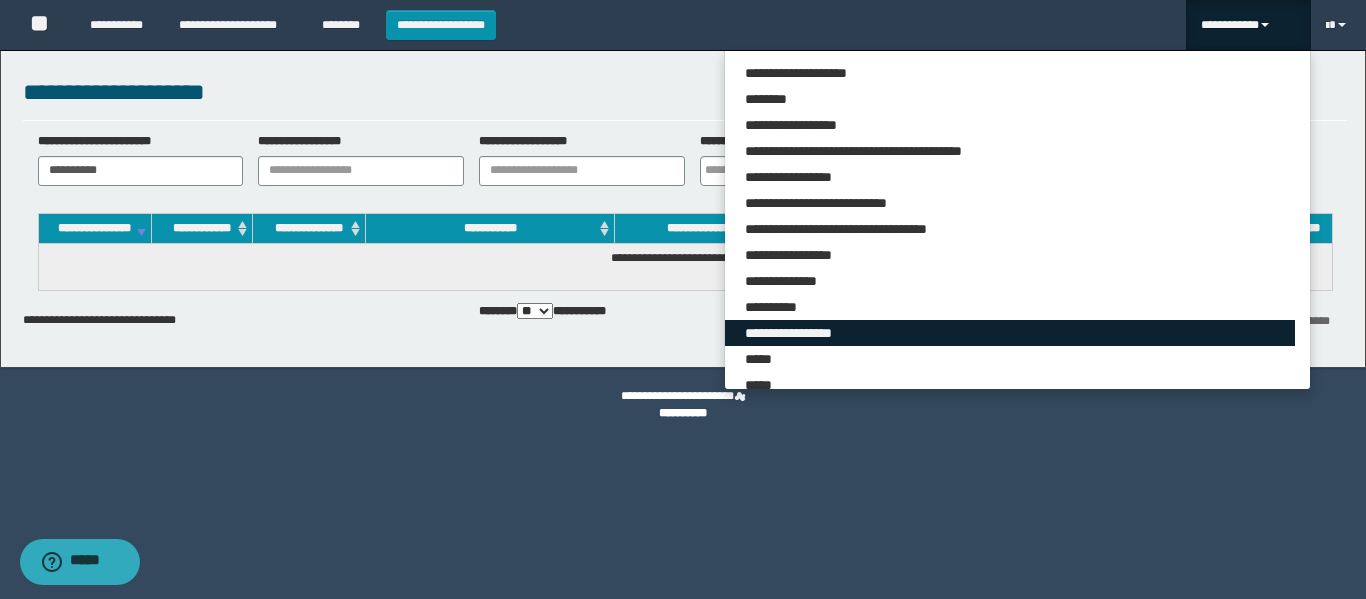 scroll, scrollTop: 0, scrollLeft: 0, axis: both 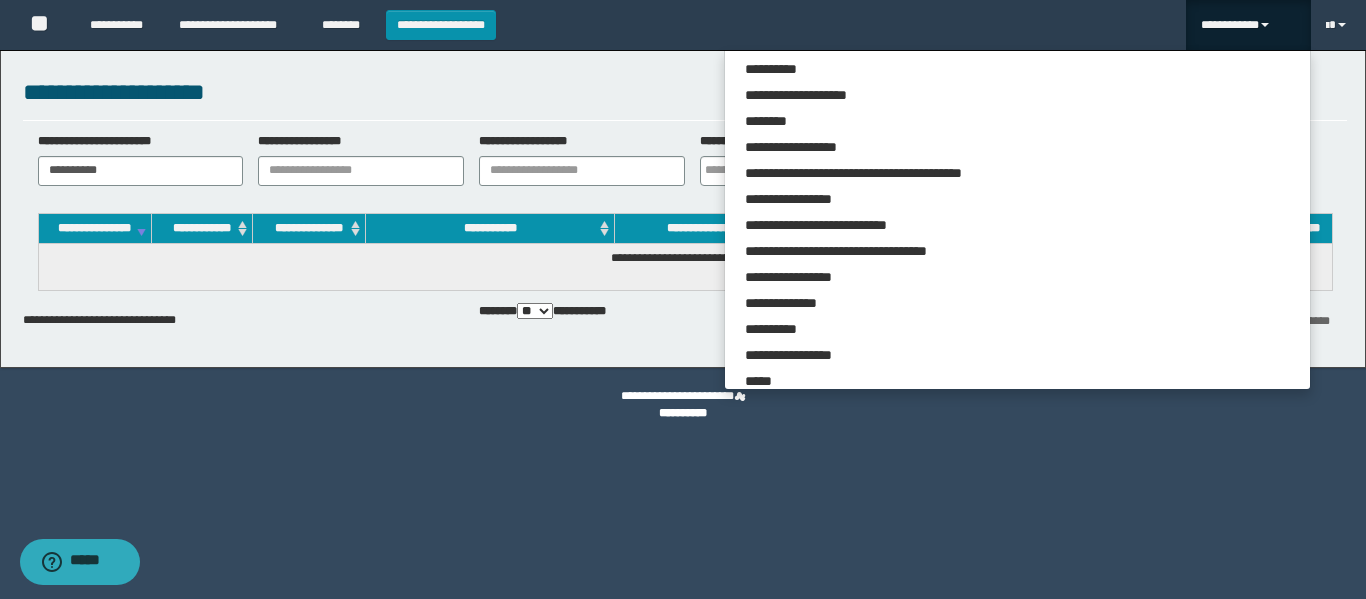 drag, startPoint x: 487, startPoint y: 83, endPoint x: 540, endPoint y: 111, distance: 59.94164 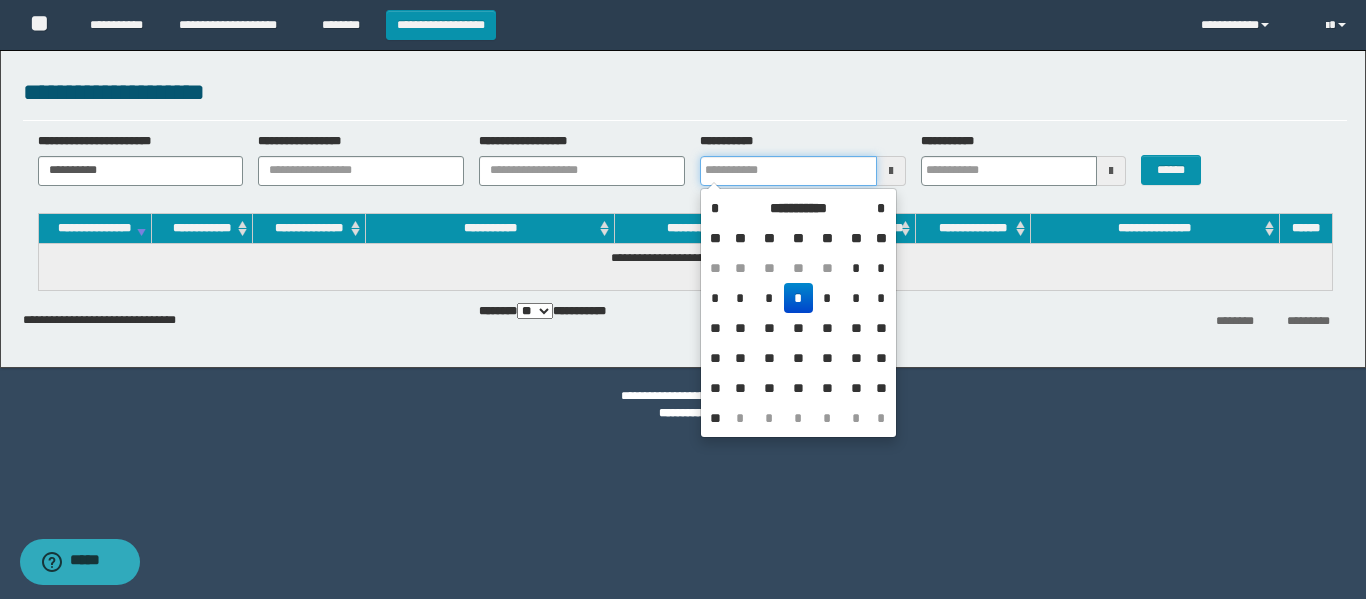 click on "**********" at bounding box center (788, 171) 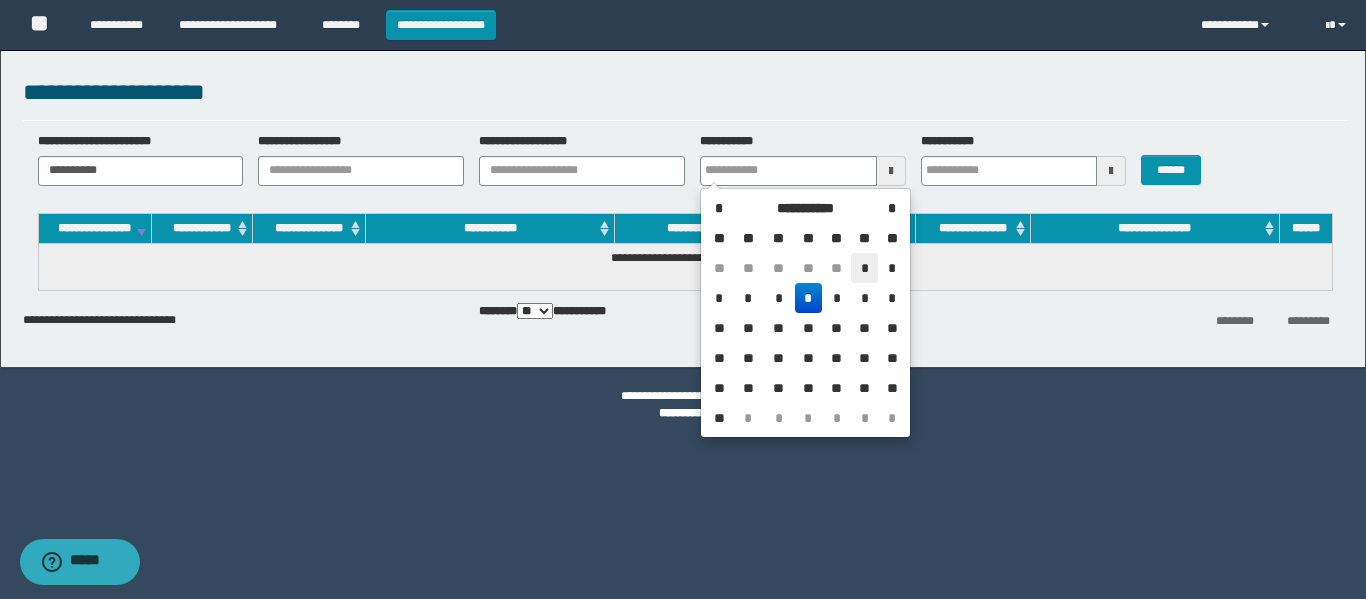 click on "*" at bounding box center [865, 268] 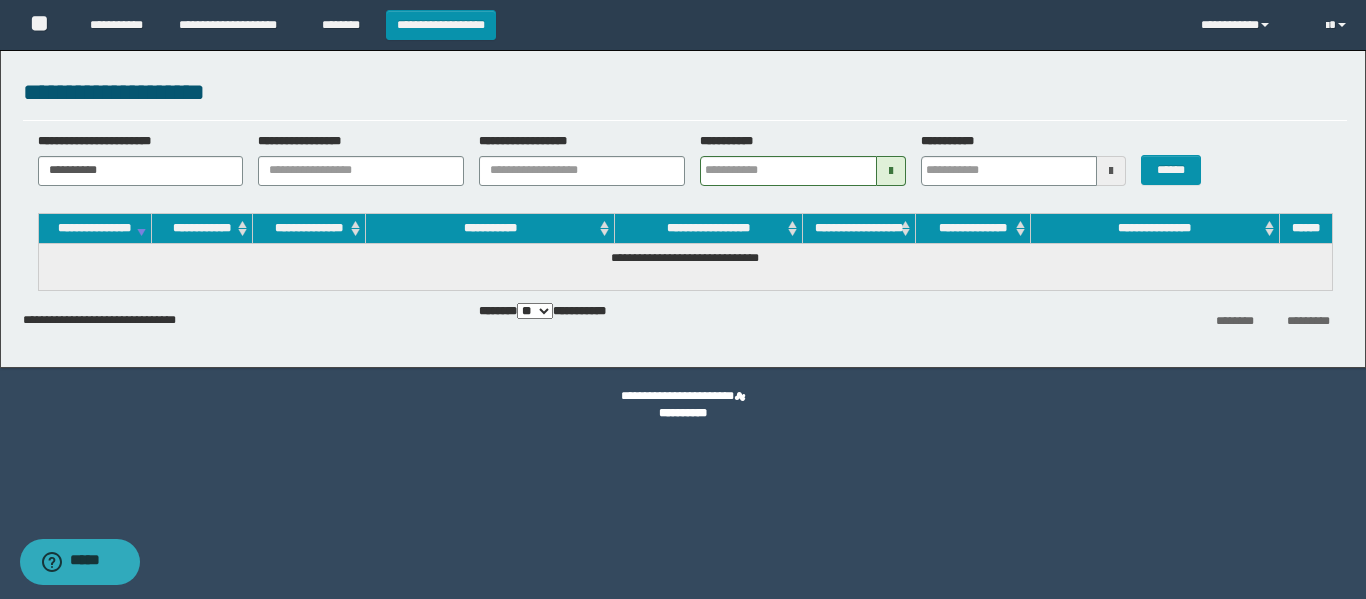 click on "**********" at bounding box center [1016, 159] 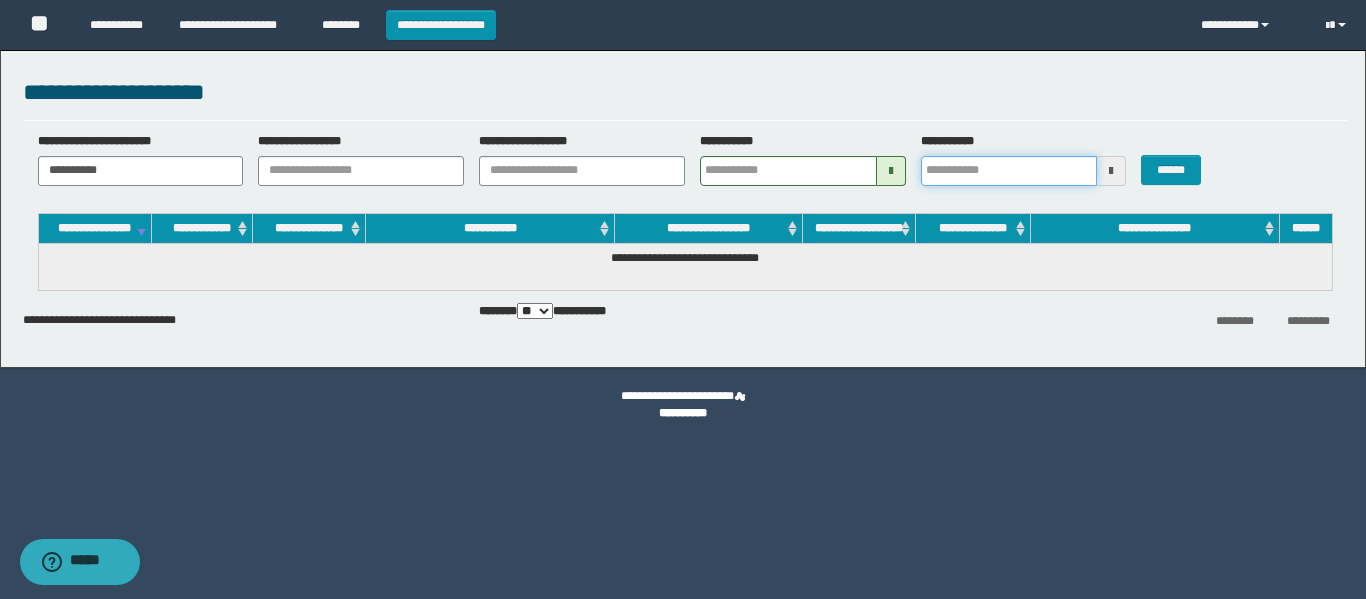 click on "**********" at bounding box center (1009, 171) 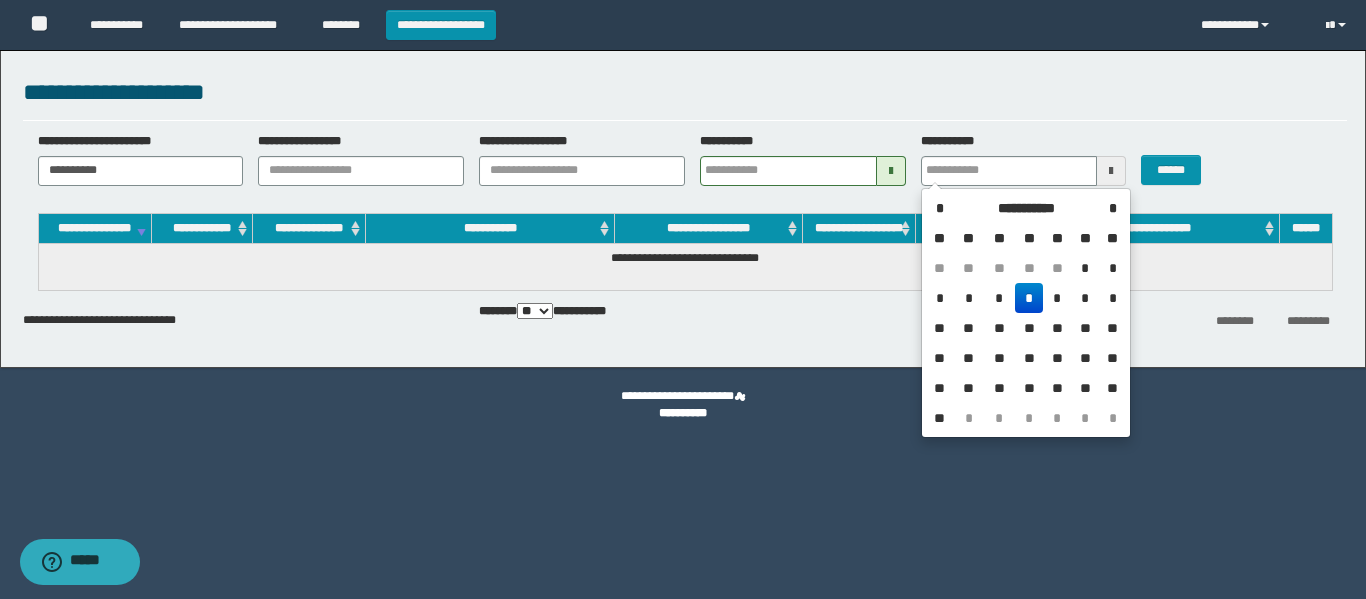 click on "*" at bounding box center (1029, 298) 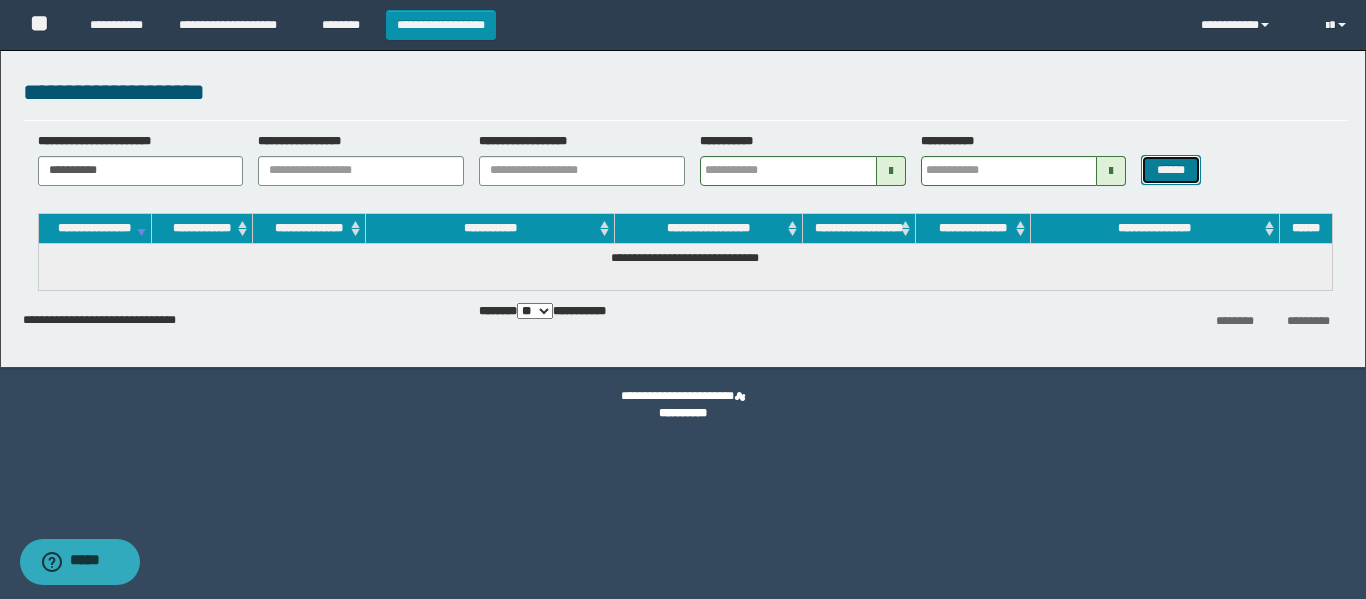 click on "******" at bounding box center [1170, 170] 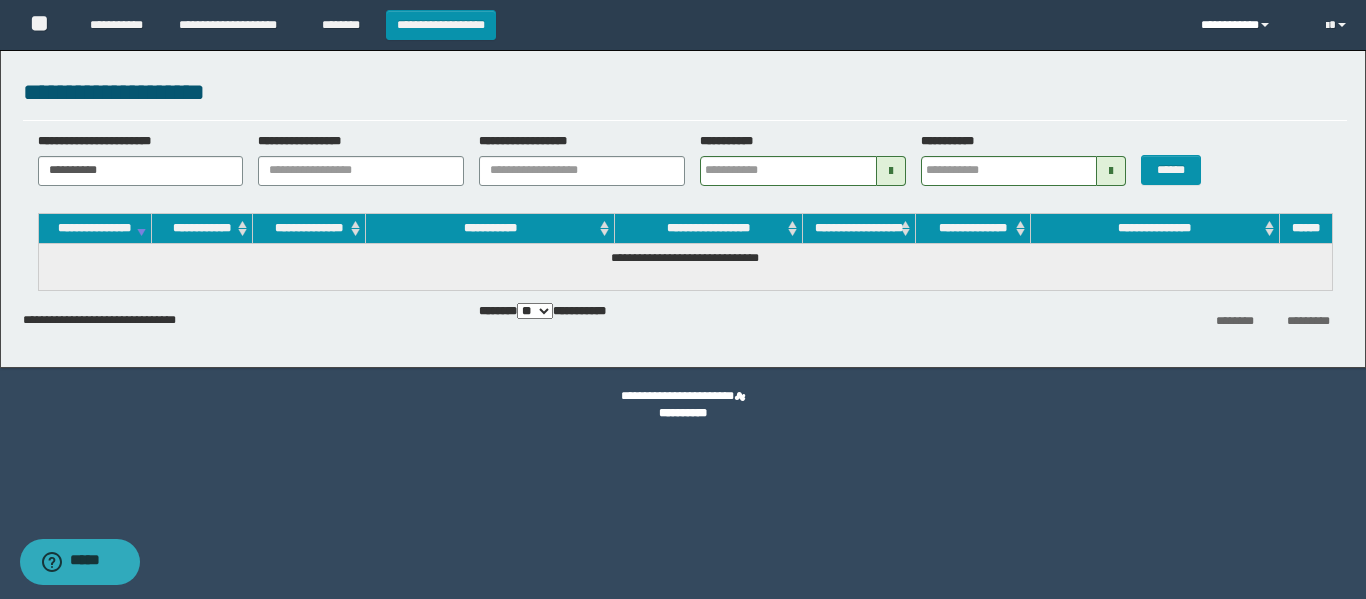 click on "**********" at bounding box center (1248, 25) 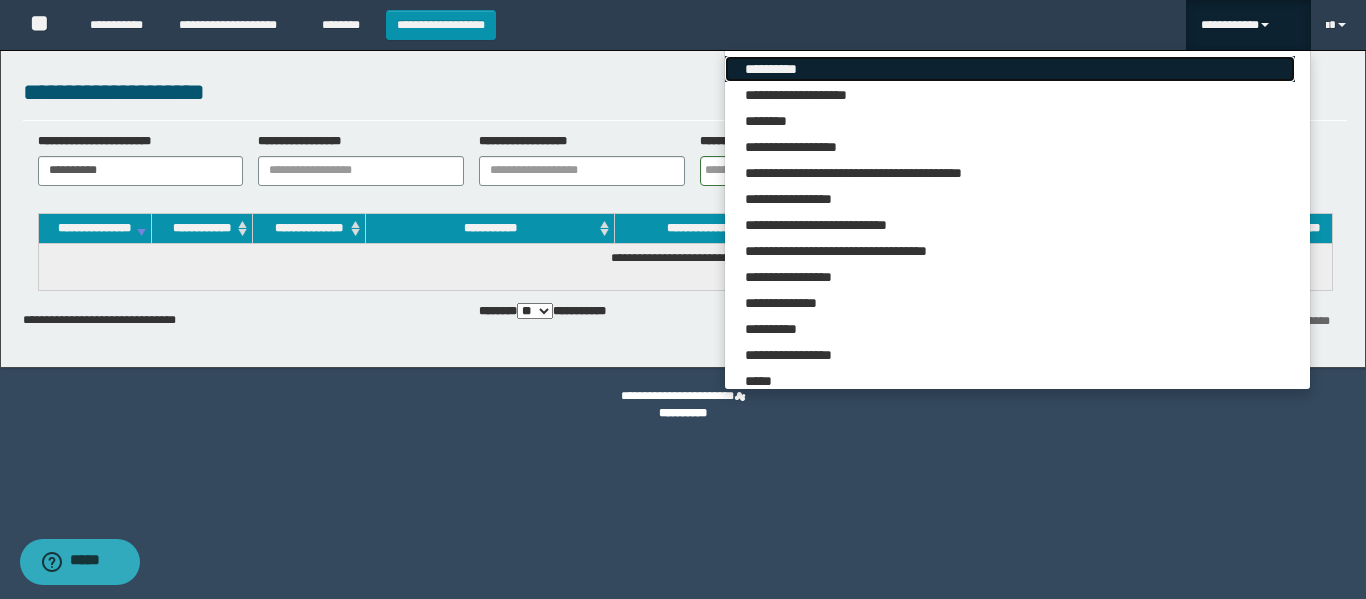 click on "**********" at bounding box center (1010, 69) 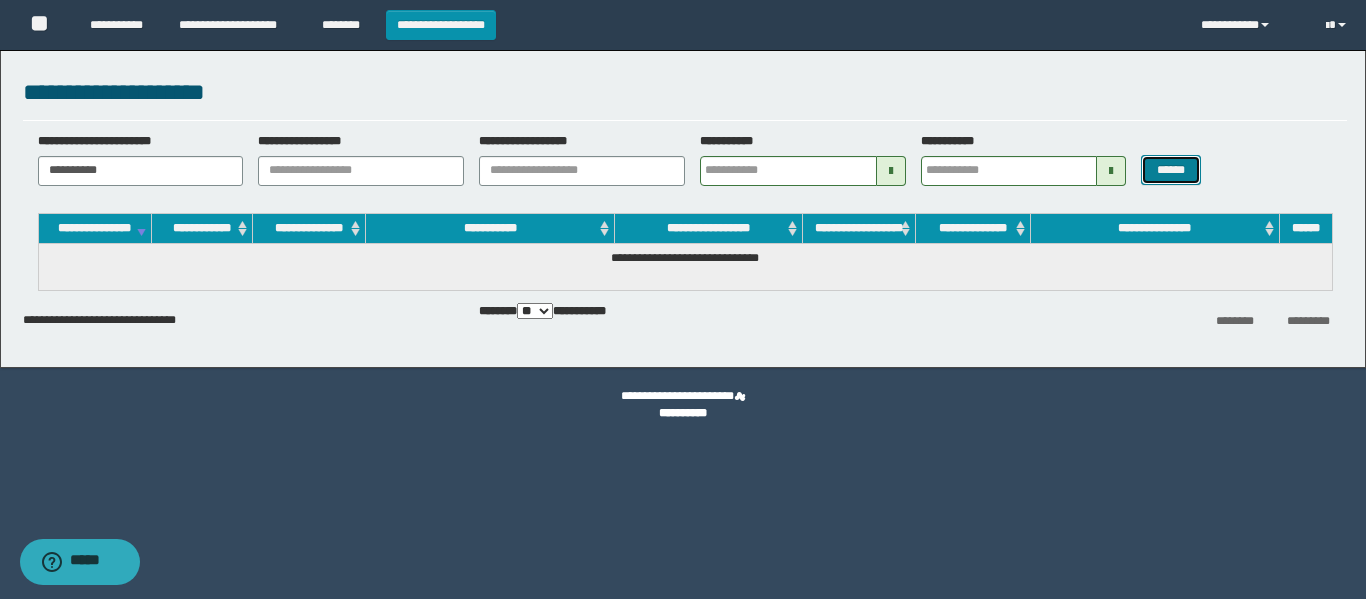 click on "******" at bounding box center (1170, 170) 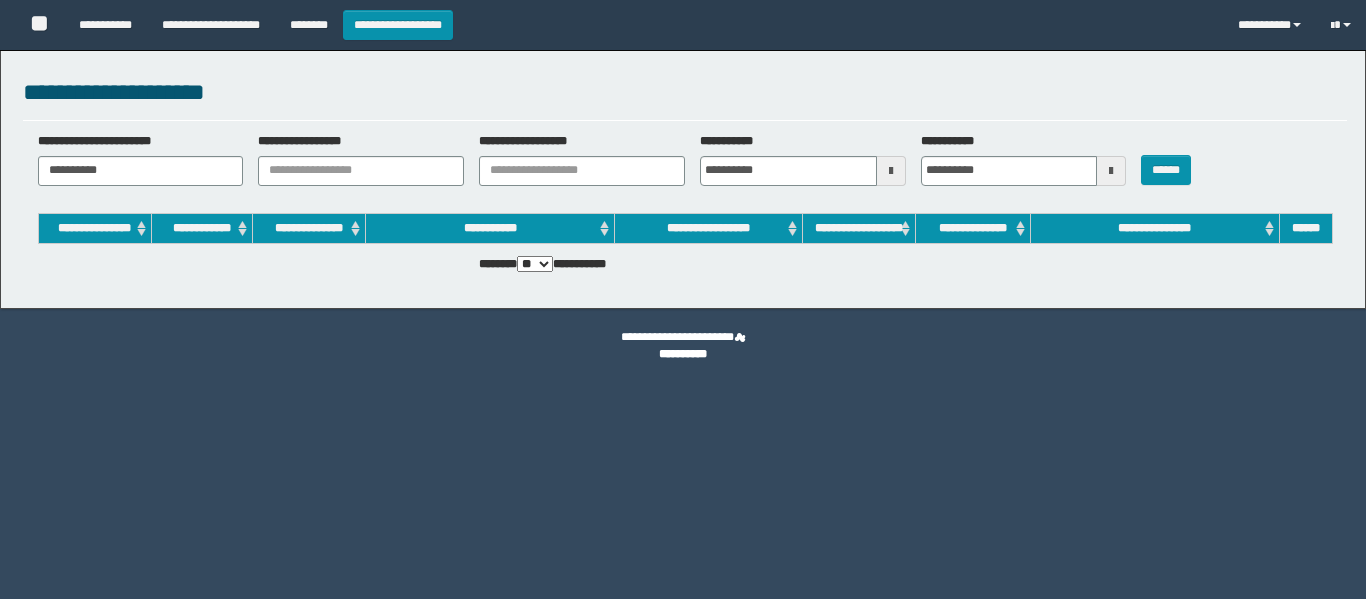 scroll, scrollTop: 0, scrollLeft: 0, axis: both 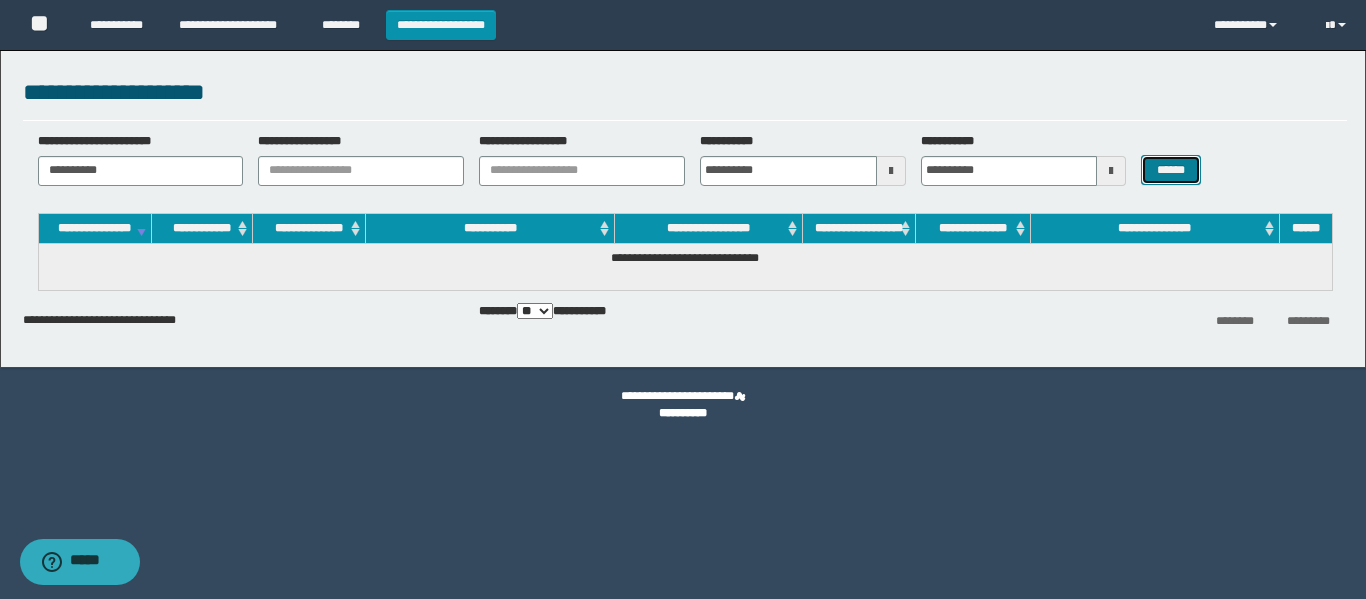 click on "******" at bounding box center (1170, 170) 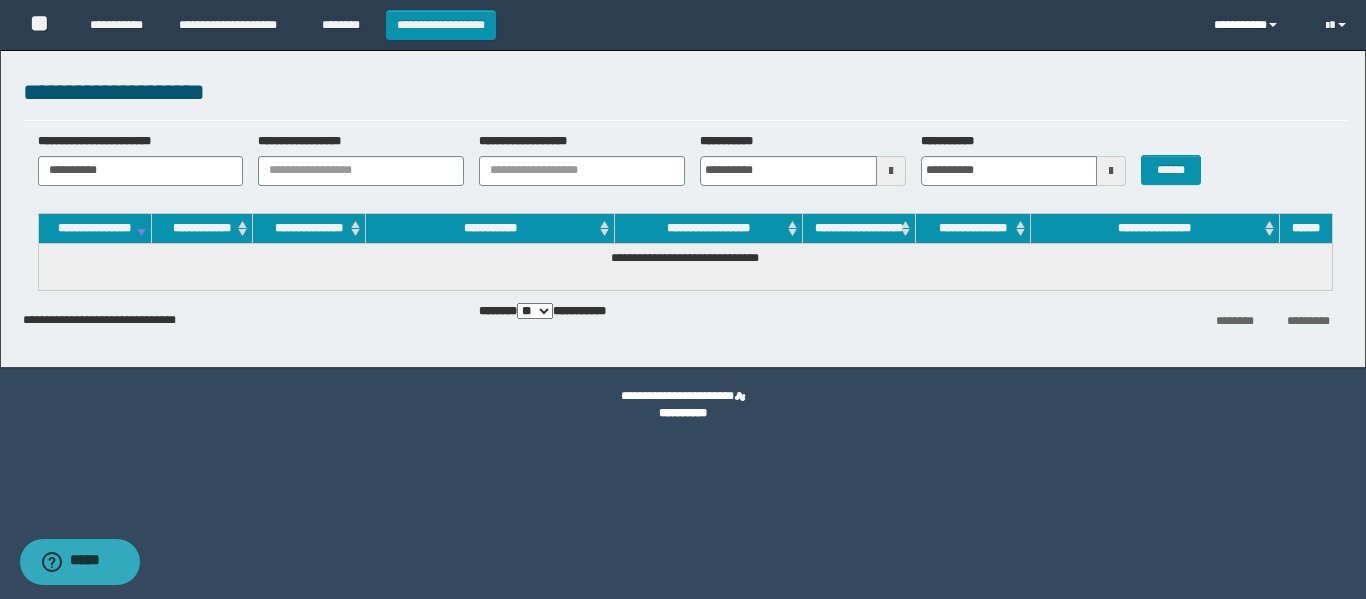 click on "**********" at bounding box center [1255, 25] 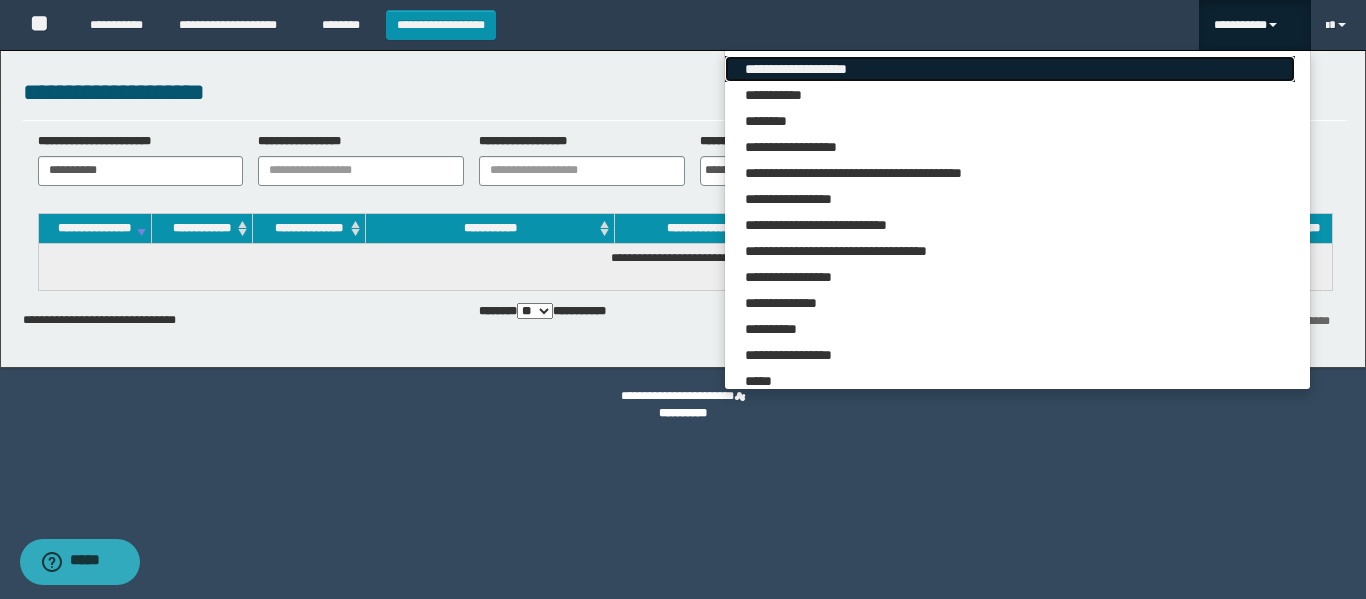 click on "**********" at bounding box center (1010, 69) 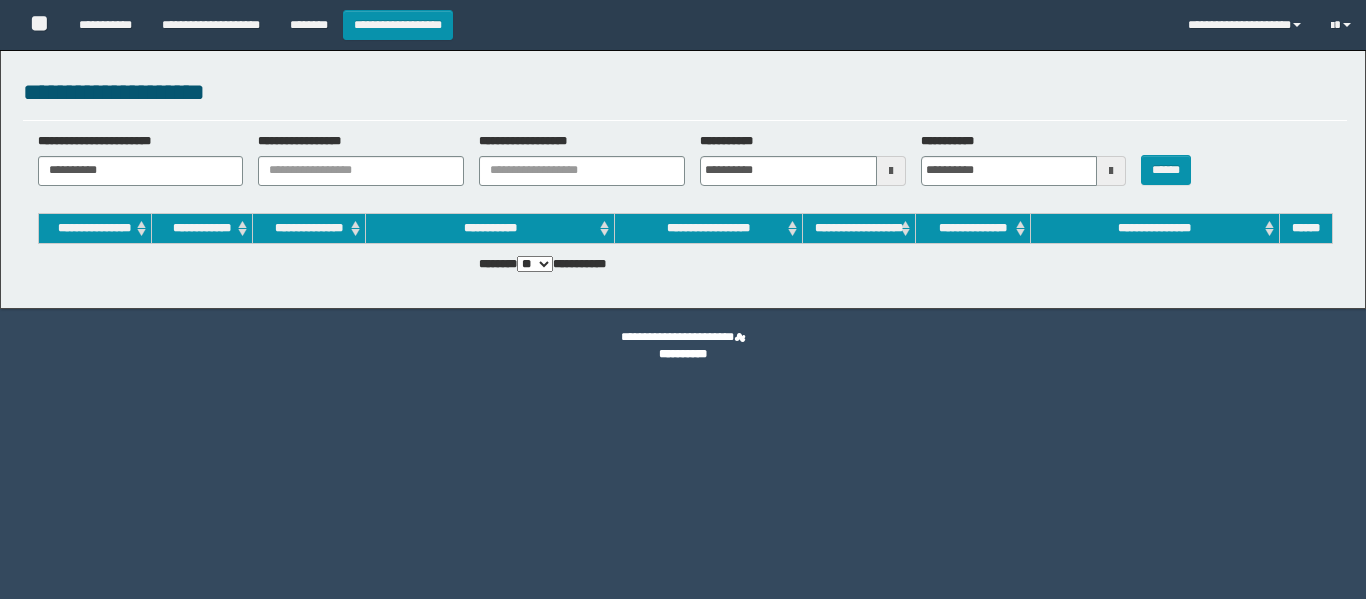 scroll, scrollTop: 0, scrollLeft: 0, axis: both 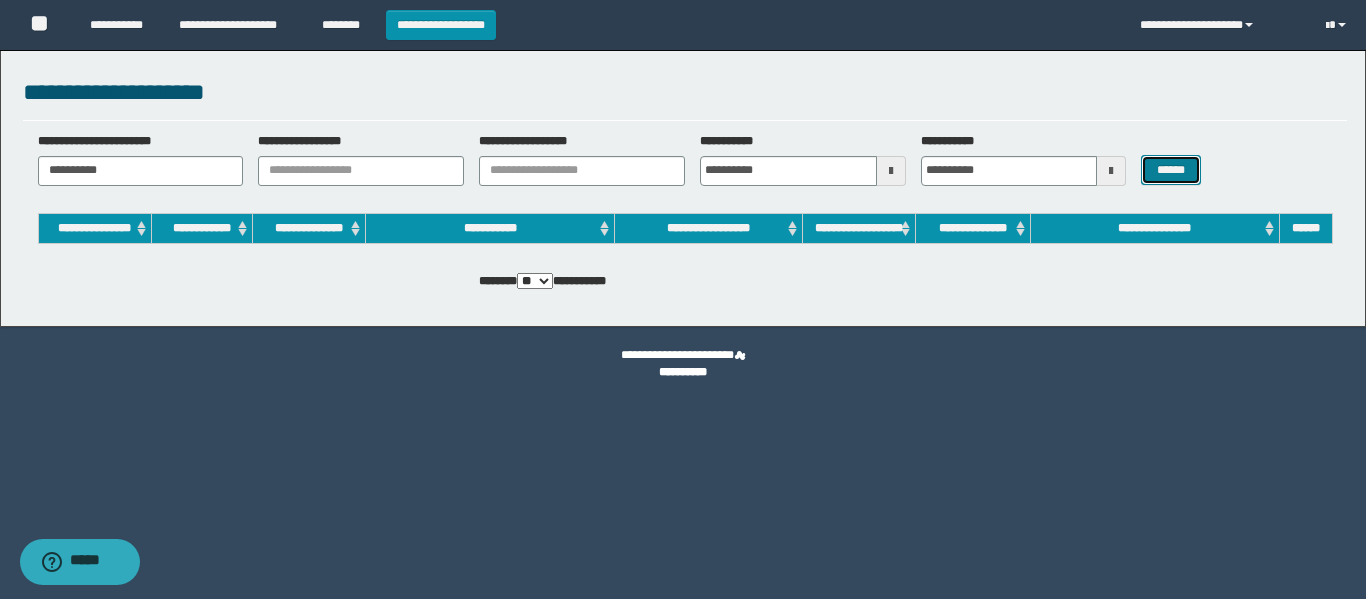 click on "******" at bounding box center [1170, 170] 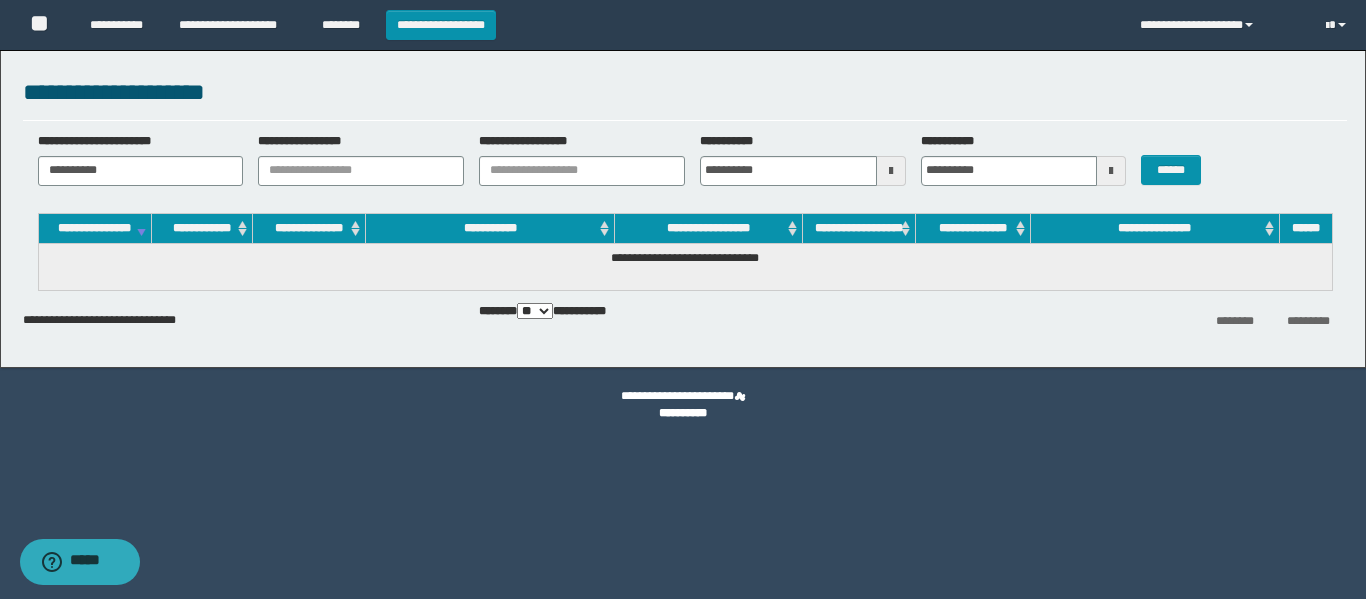 click on "******" at bounding box center [1181, 159] 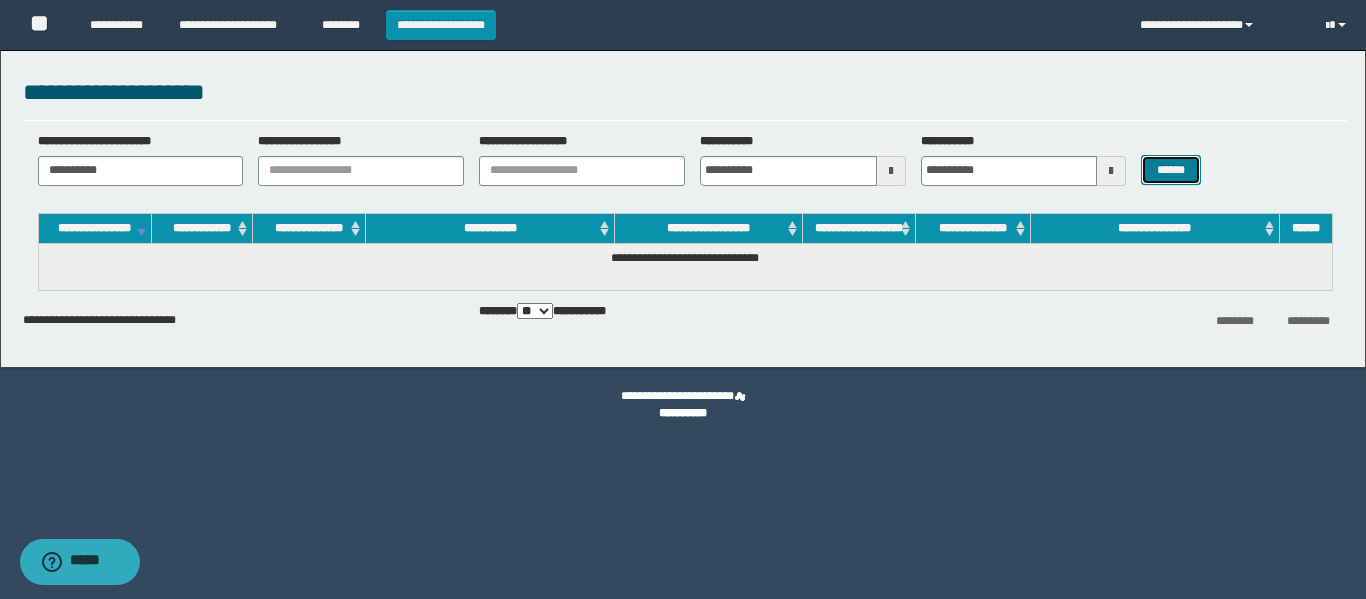 click on "******" at bounding box center (1170, 170) 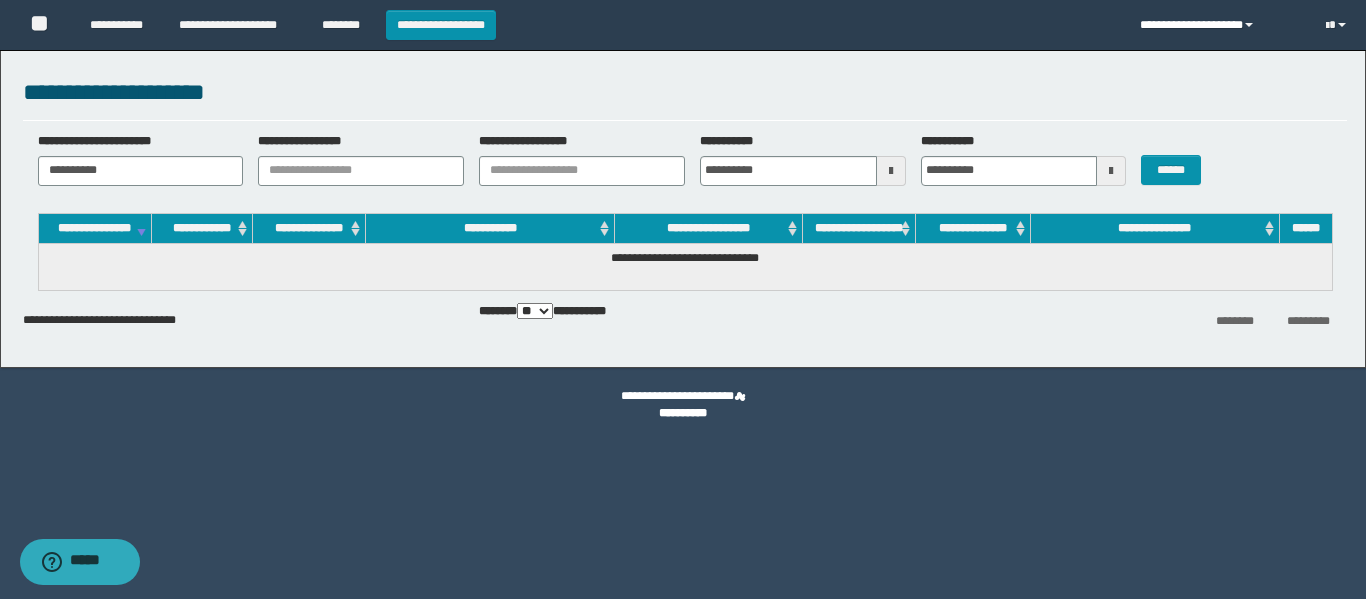 click on "**********" at bounding box center (1217, 25) 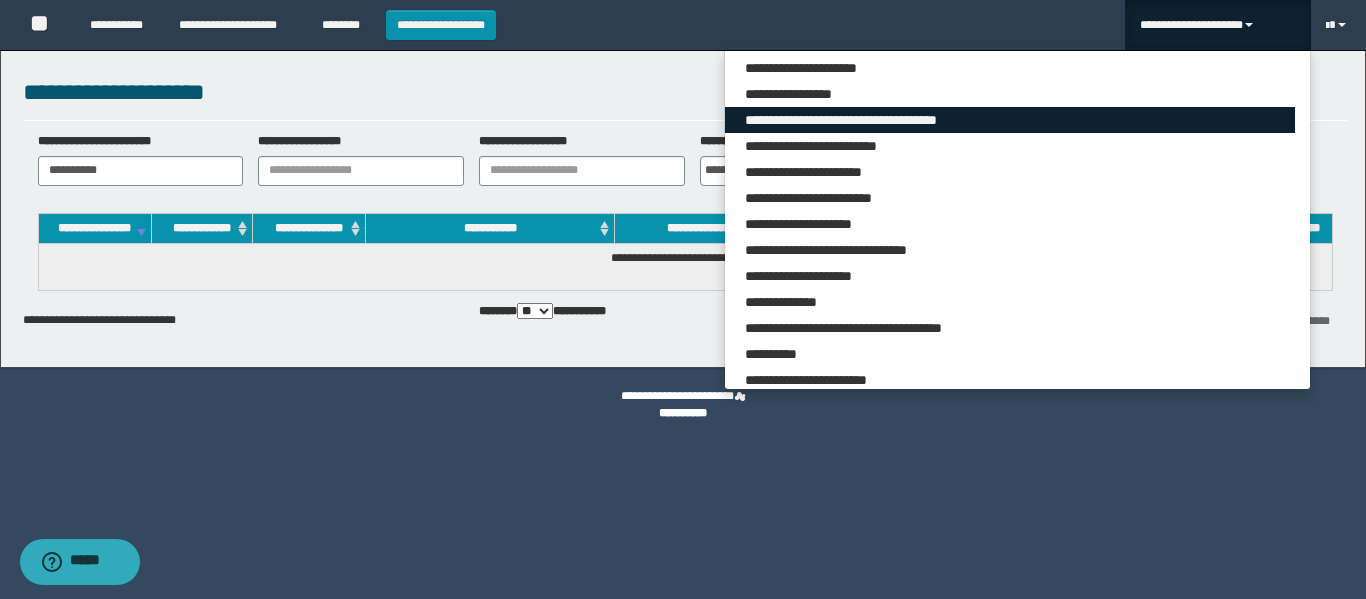 scroll, scrollTop: 400, scrollLeft: 0, axis: vertical 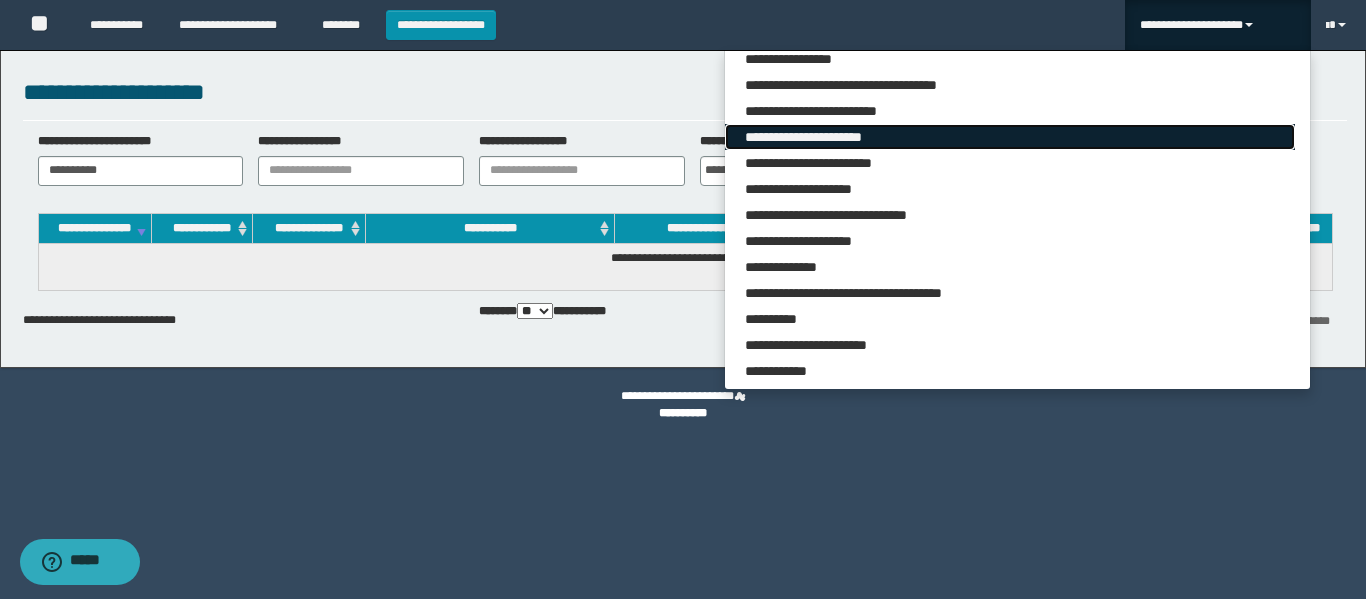 click on "**********" at bounding box center [1010, 137] 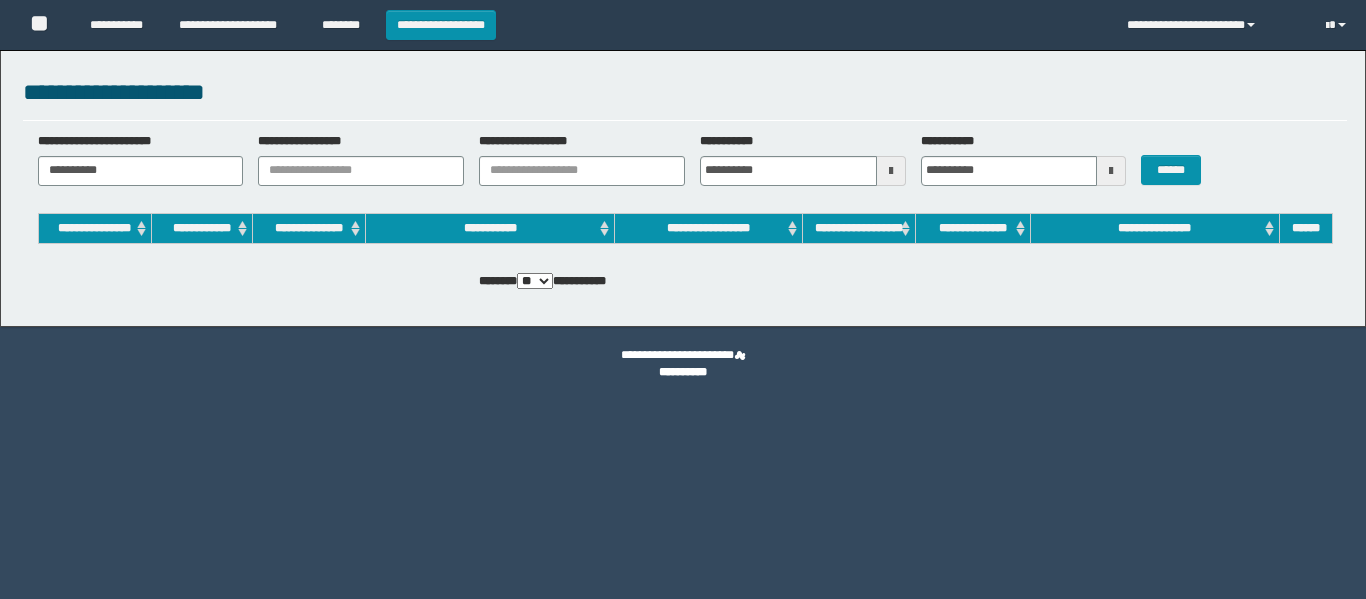 scroll, scrollTop: 0, scrollLeft: 0, axis: both 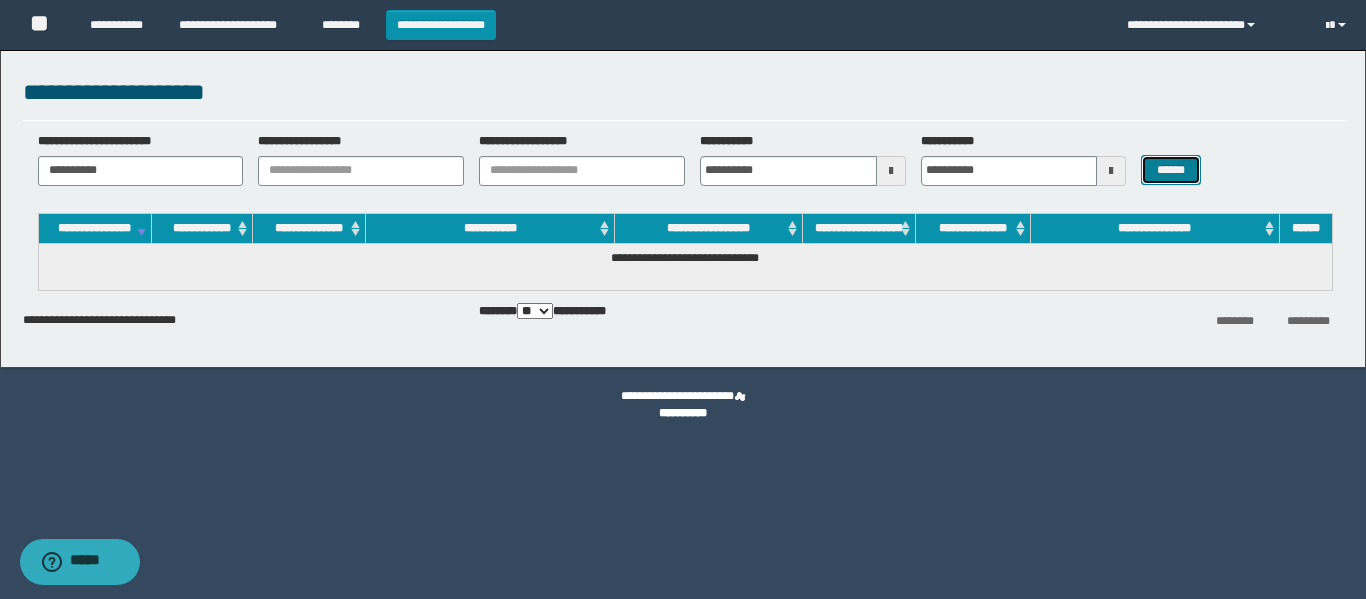 drag, startPoint x: 1165, startPoint y: 171, endPoint x: 1151, endPoint y: 154, distance: 22.022715 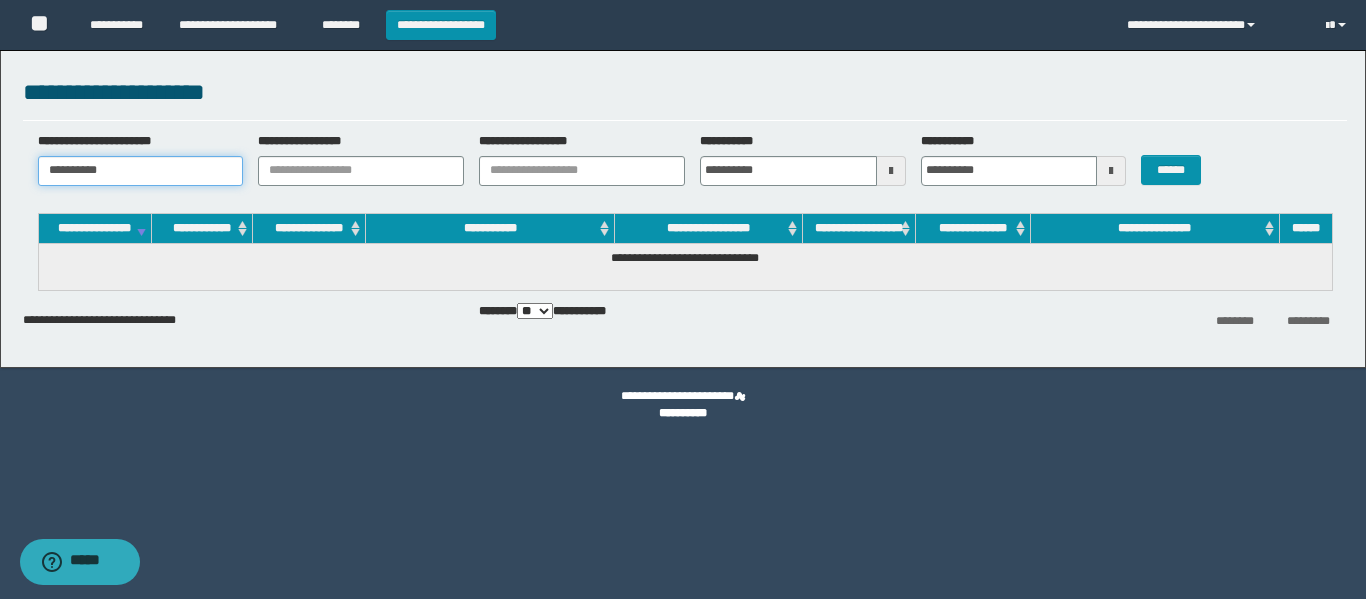 click on "**********" at bounding box center [141, 171] 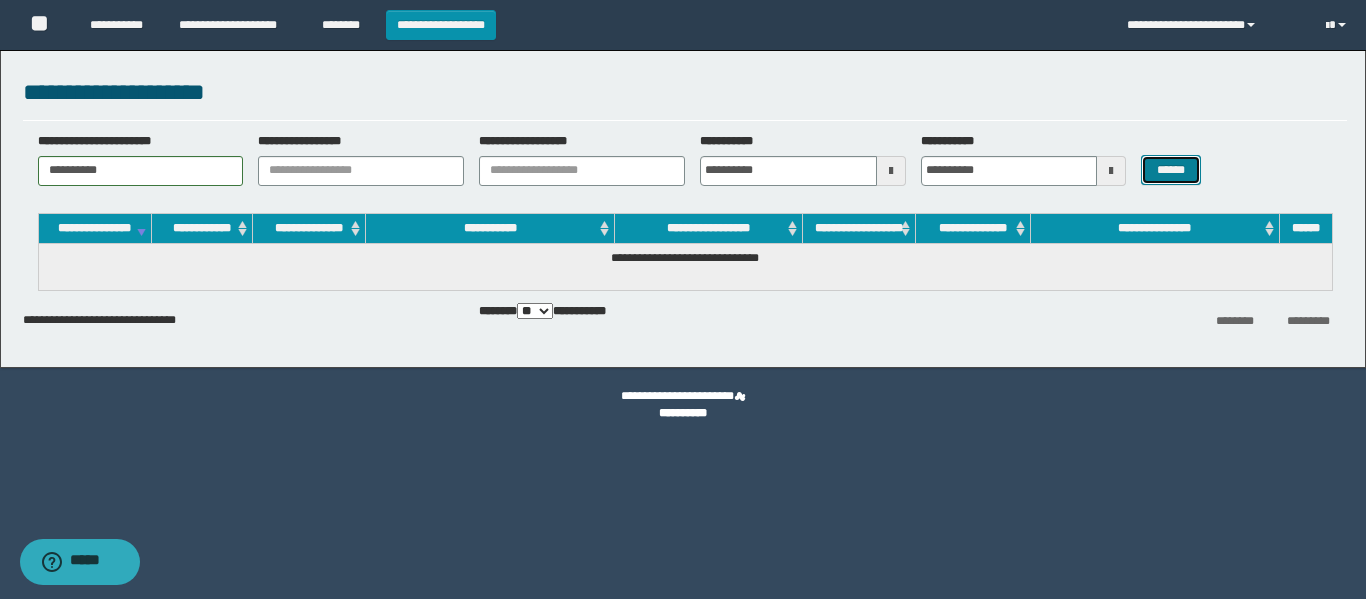 click on "******" at bounding box center [1170, 170] 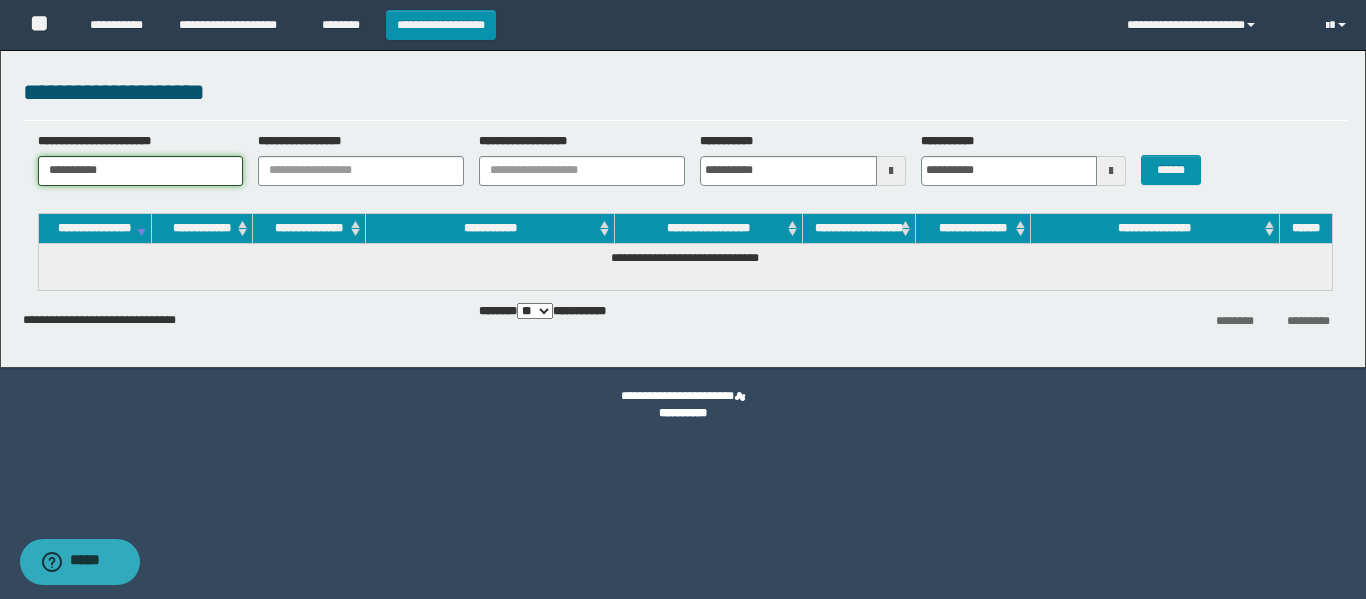 drag, startPoint x: 171, startPoint y: 174, endPoint x: 0, endPoint y: 33, distance: 221.63484 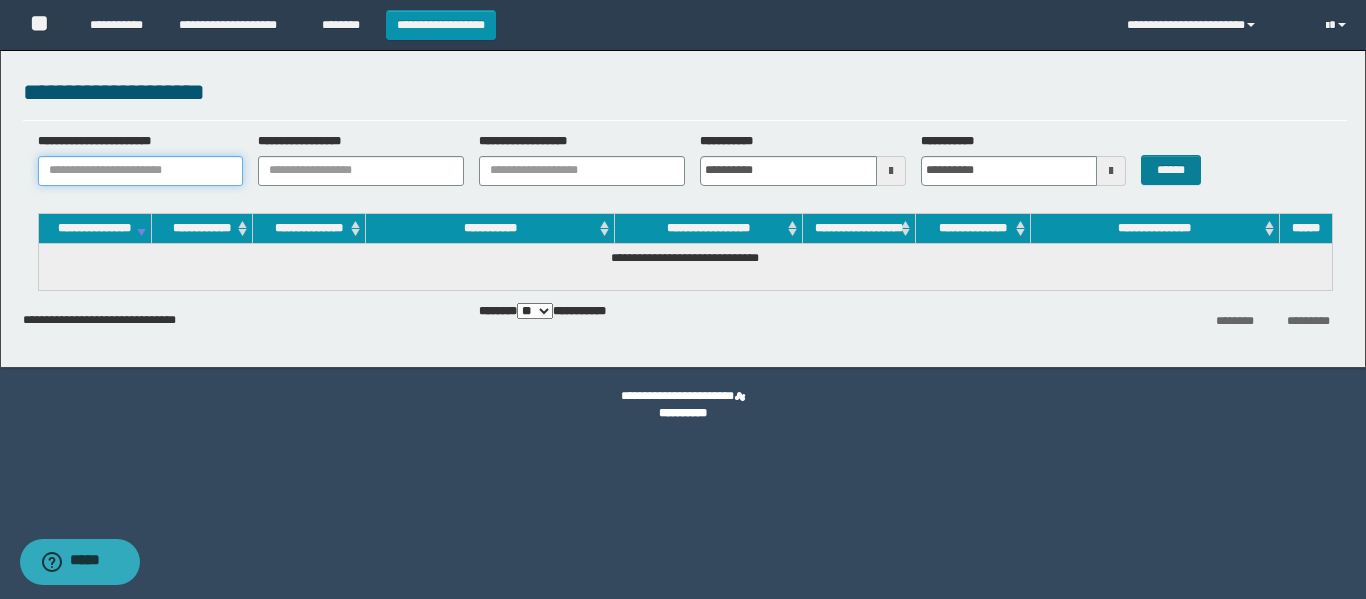 type 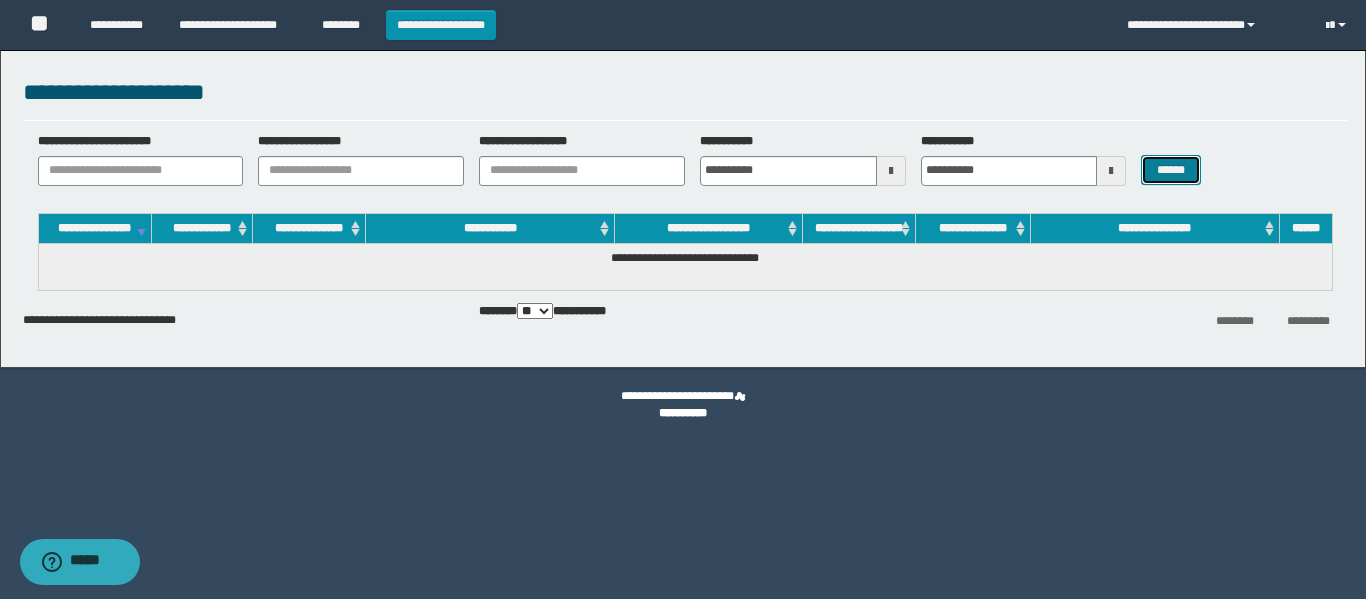 click on "******" at bounding box center (1170, 170) 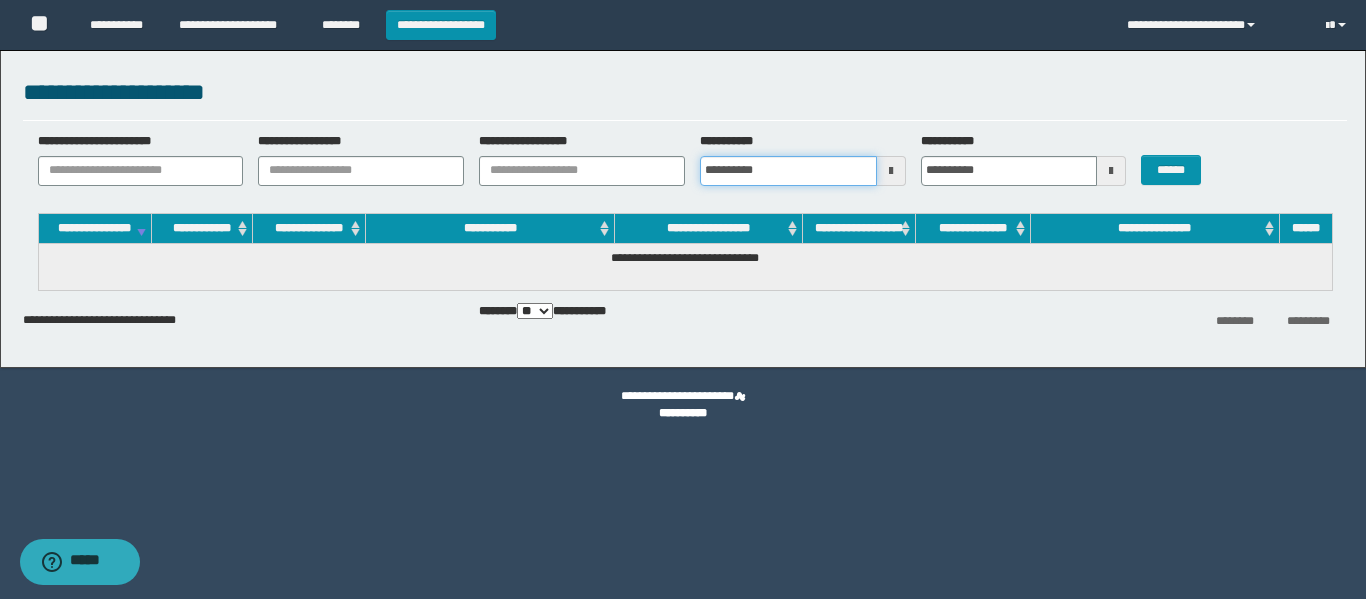 click on "**********" at bounding box center [683, 299] 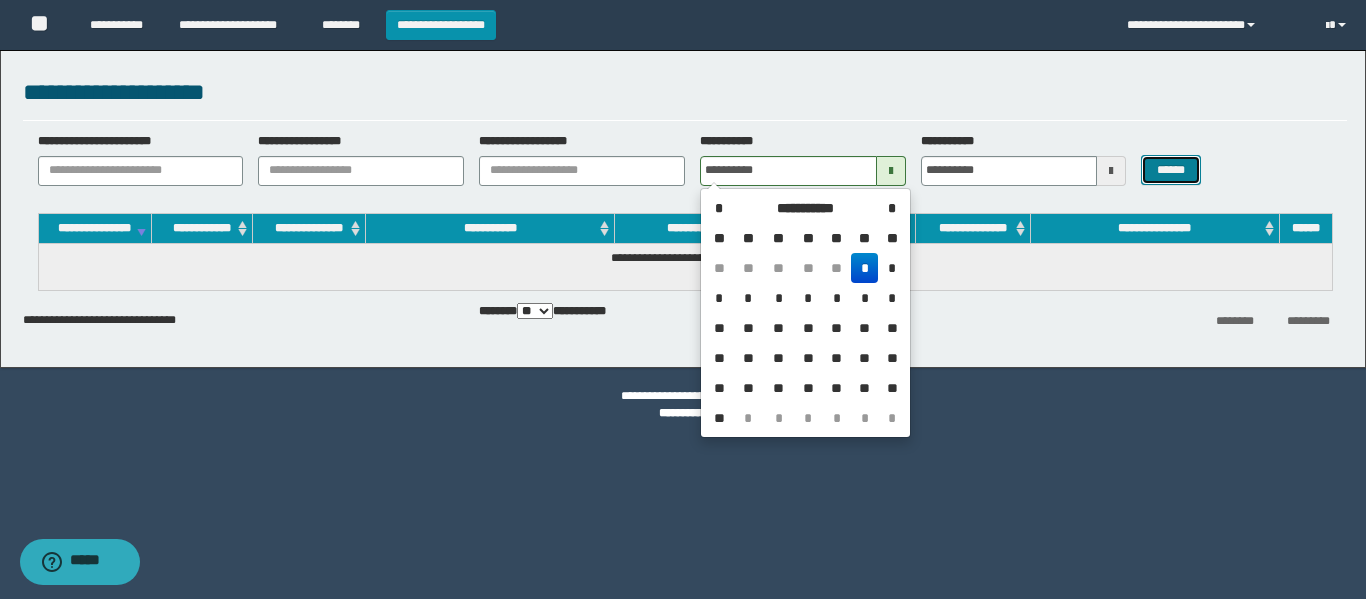 click on "******" at bounding box center [1170, 170] 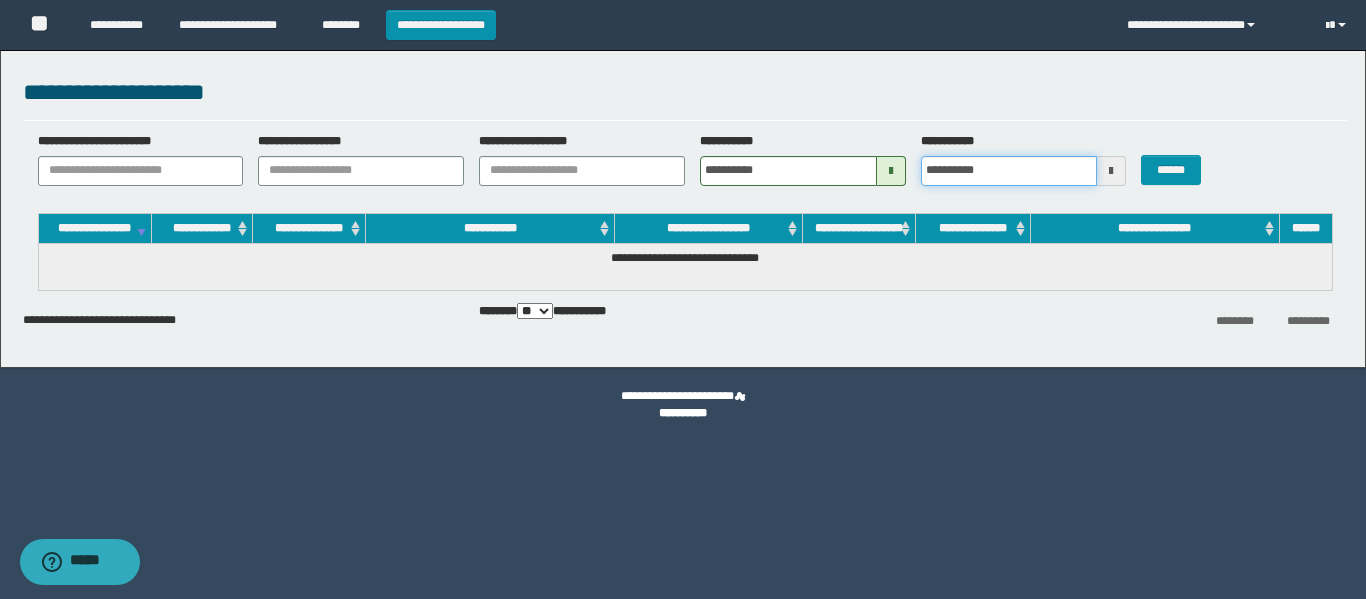 click on "**********" at bounding box center [1009, 171] 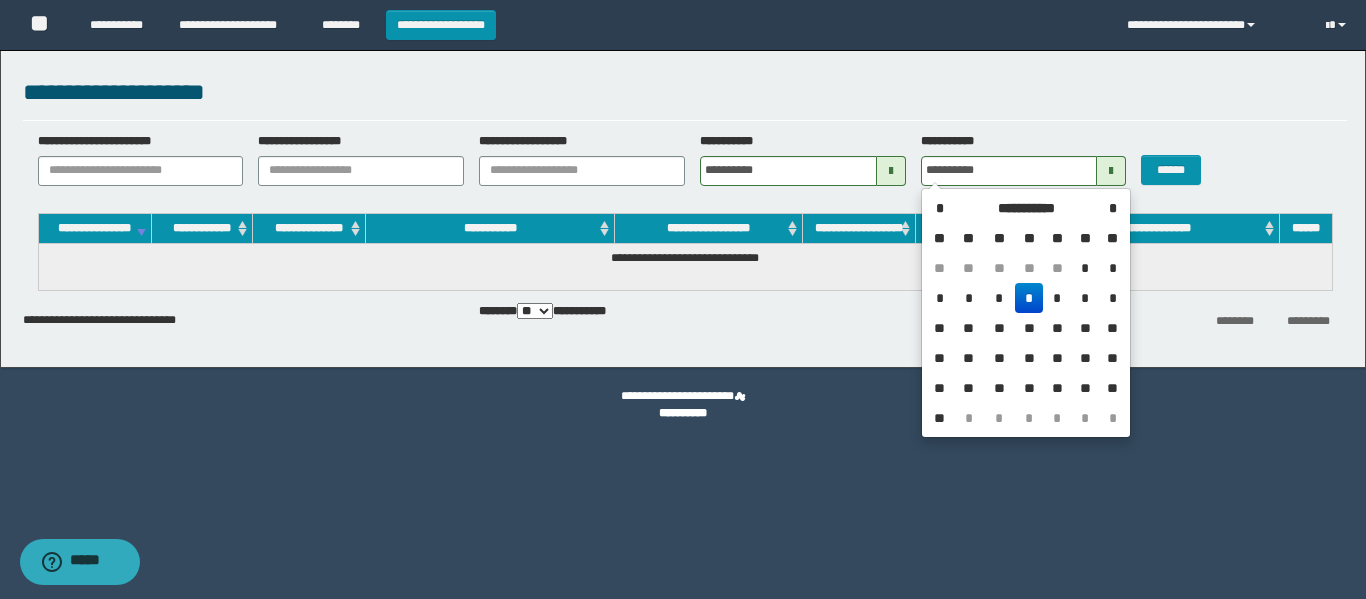 click on "**********" at bounding box center [685, 100] 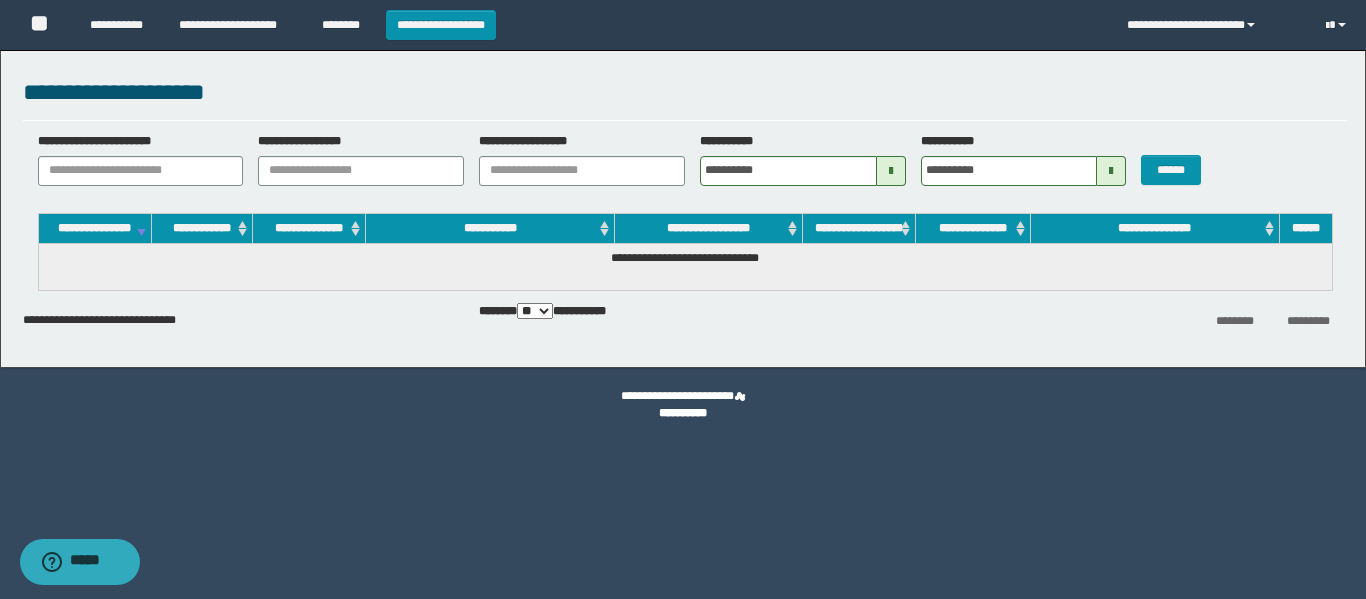 click on "******" at bounding box center [1181, 159] 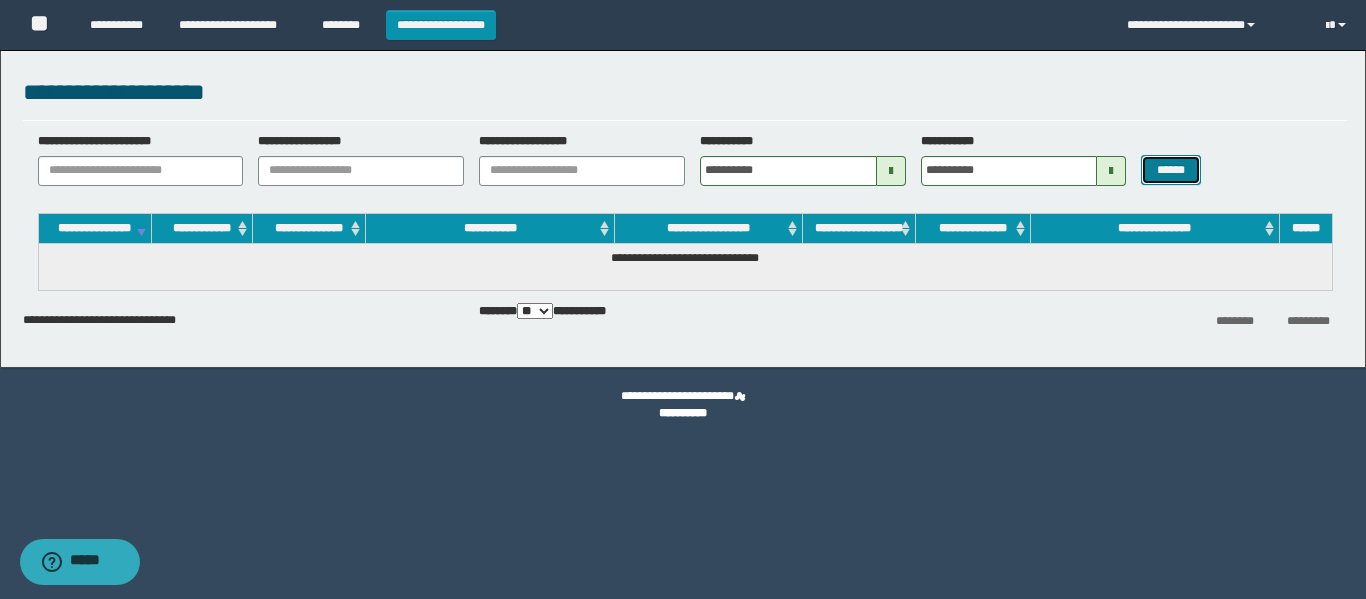 drag, startPoint x: 1185, startPoint y: 166, endPoint x: 1195, endPoint y: 168, distance: 10.198039 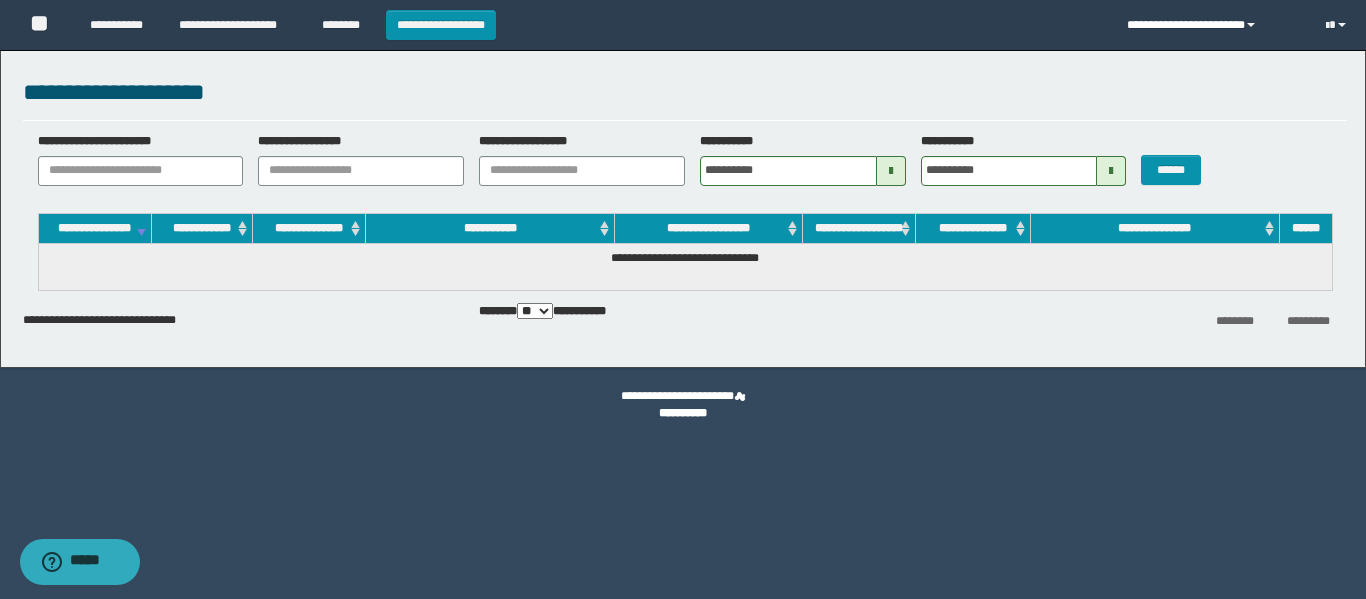 click on "**********" at bounding box center [1211, 25] 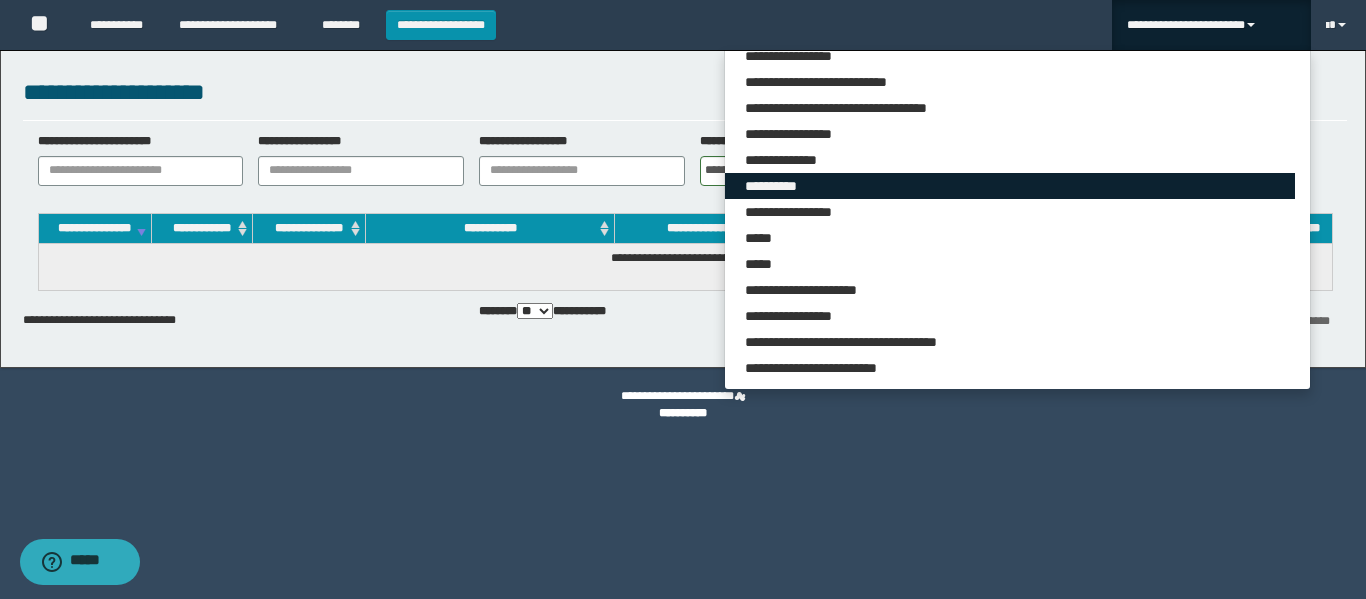 scroll, scrollTop: 0, scrollLeft: 0, axis: both 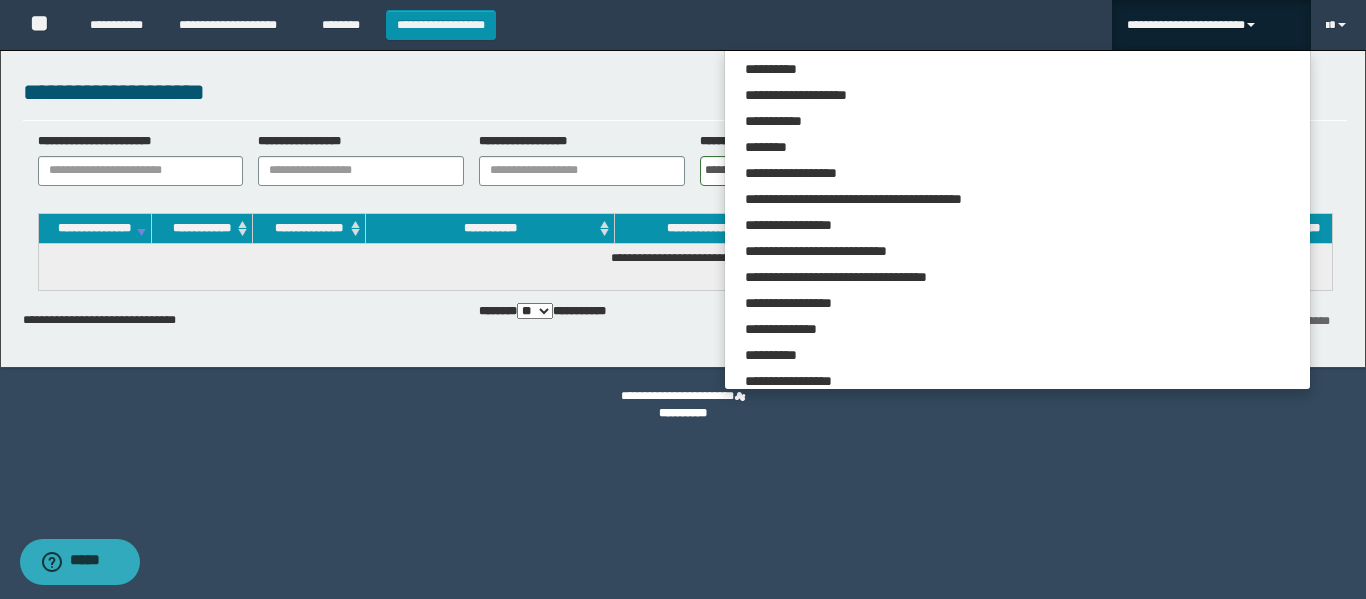 click on "**********" at bounding box center [685, 92] 